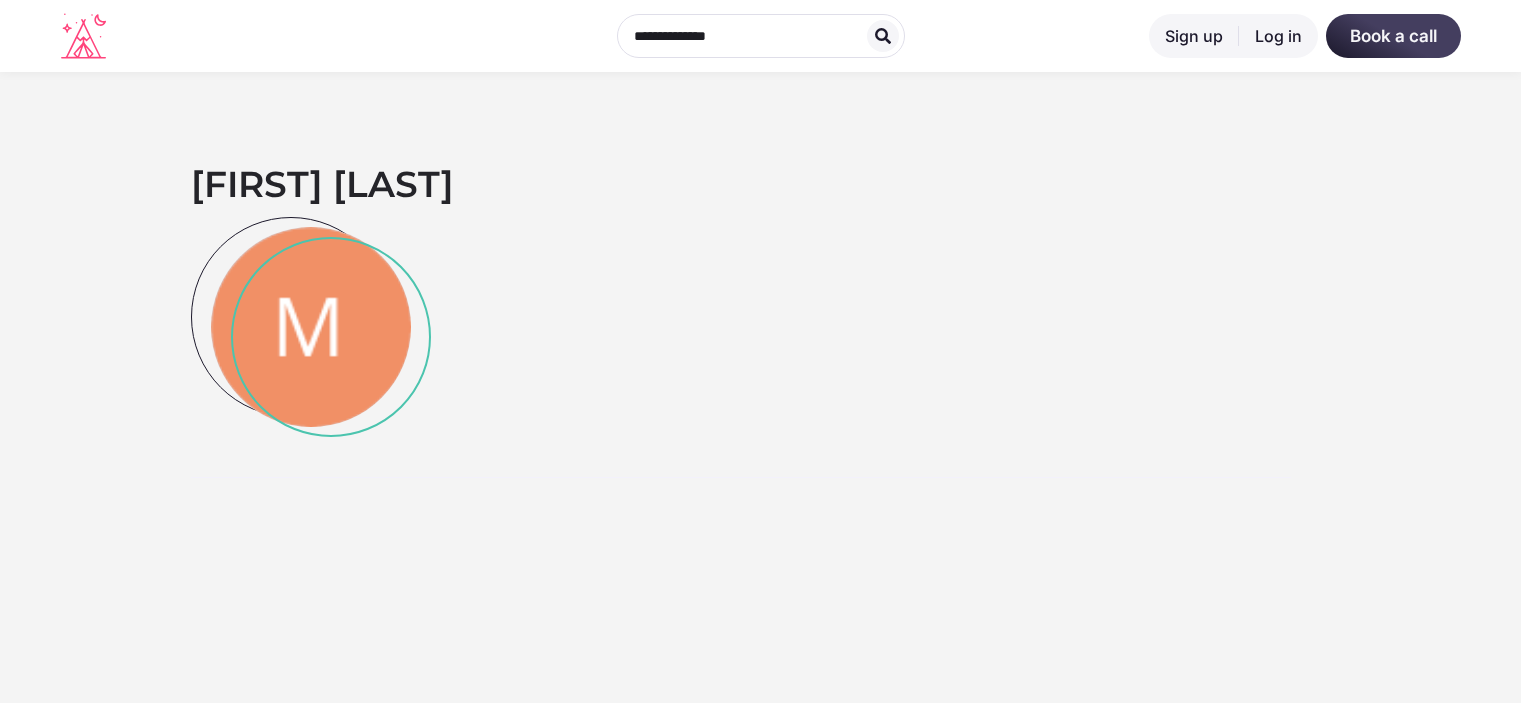scroll, scrollTop: 0, scrollLeft: 0, axis: both 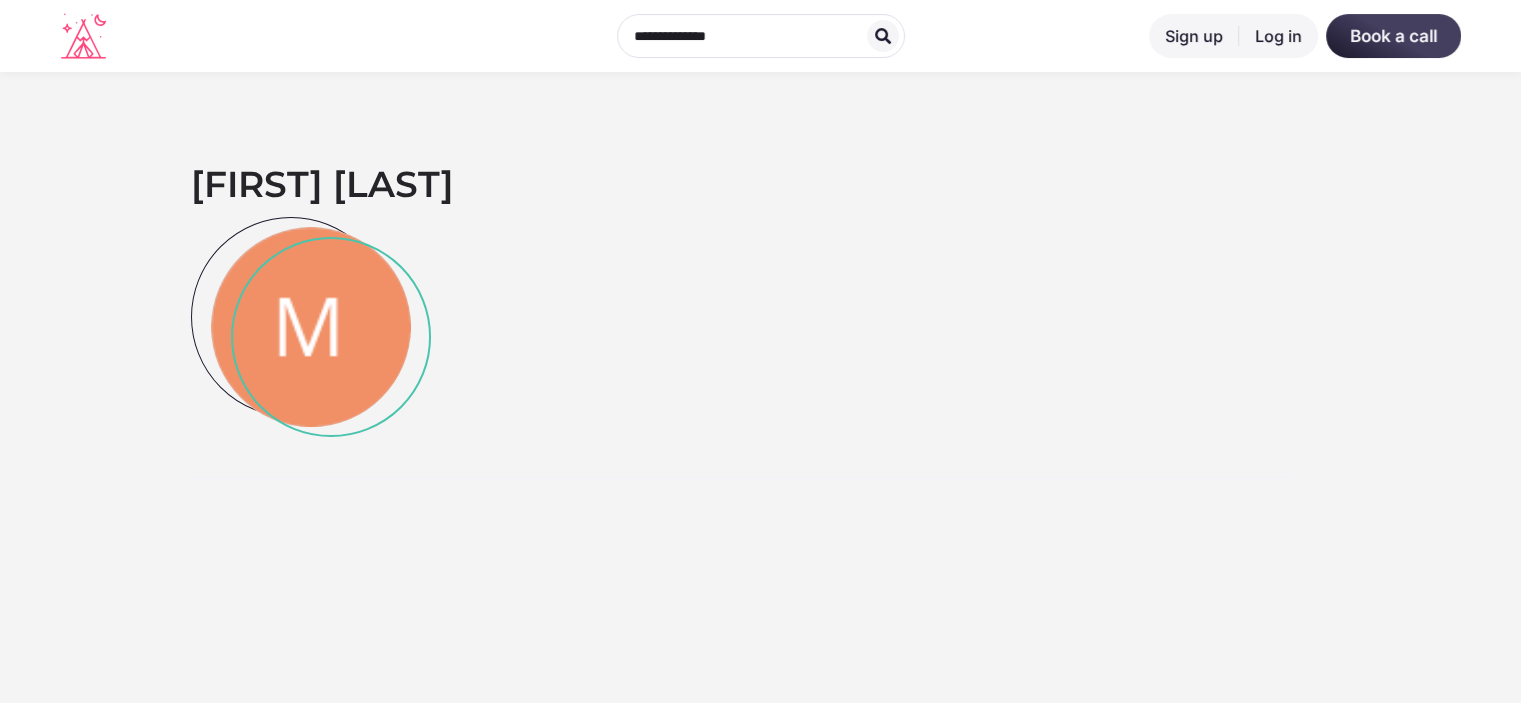 click 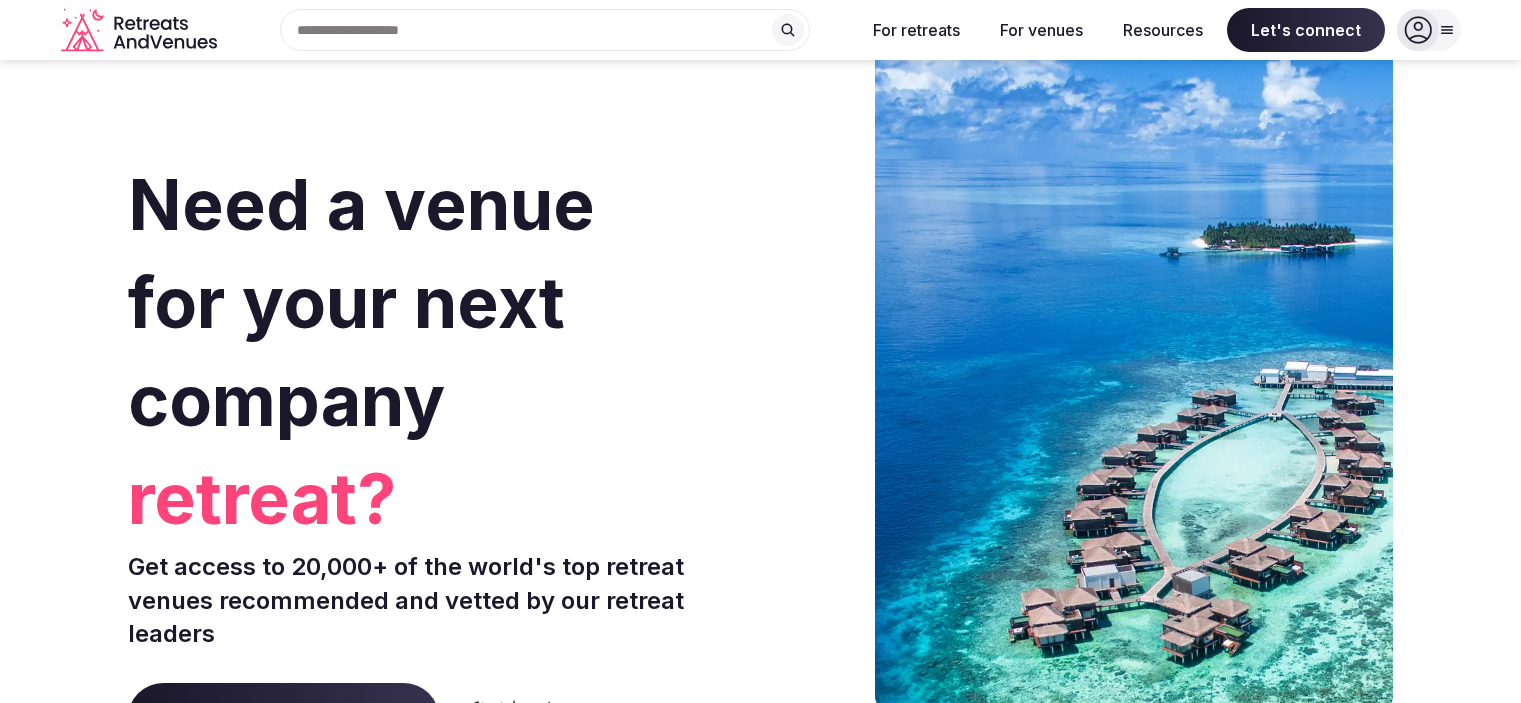 scroll, scrollTop: 0, scrollLeft: 0, axis: both 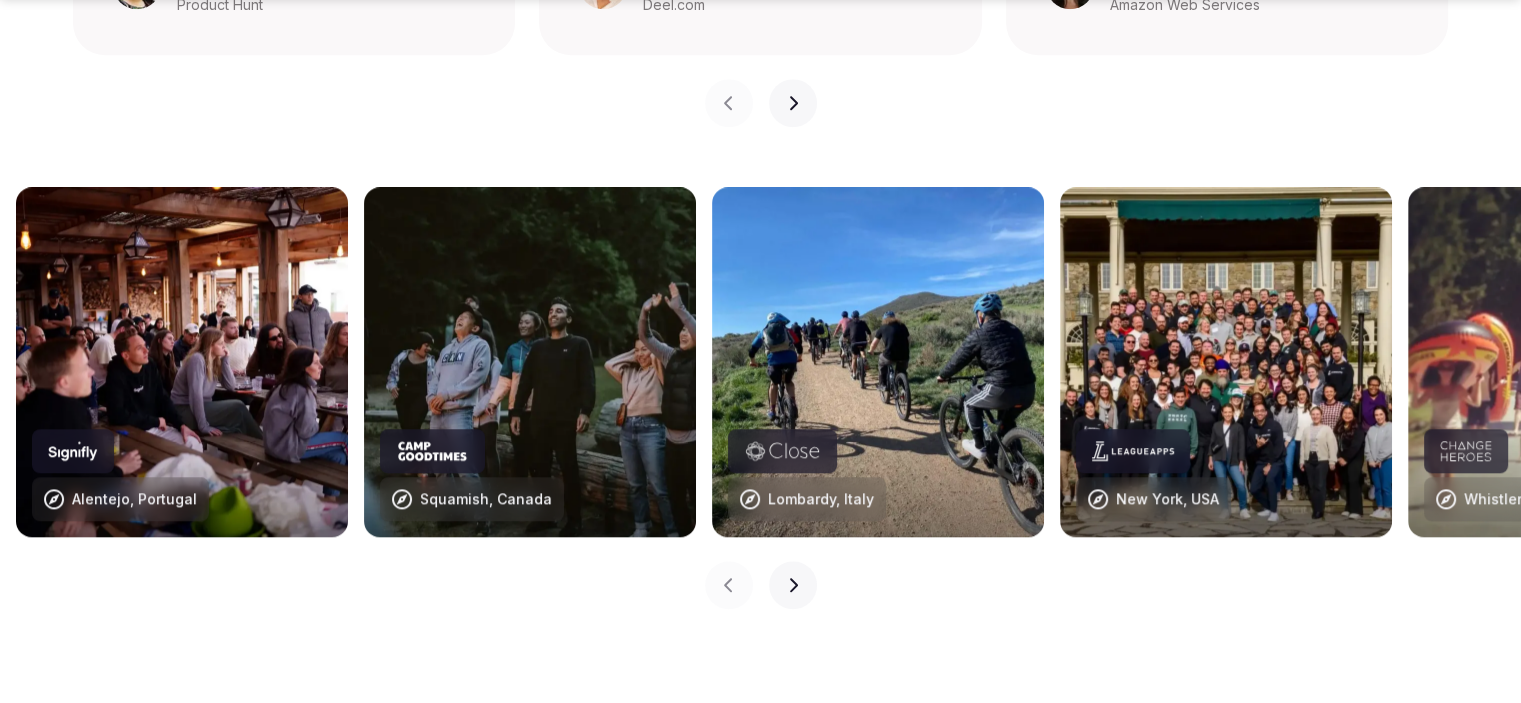 click at bounding box center [1574, 362] 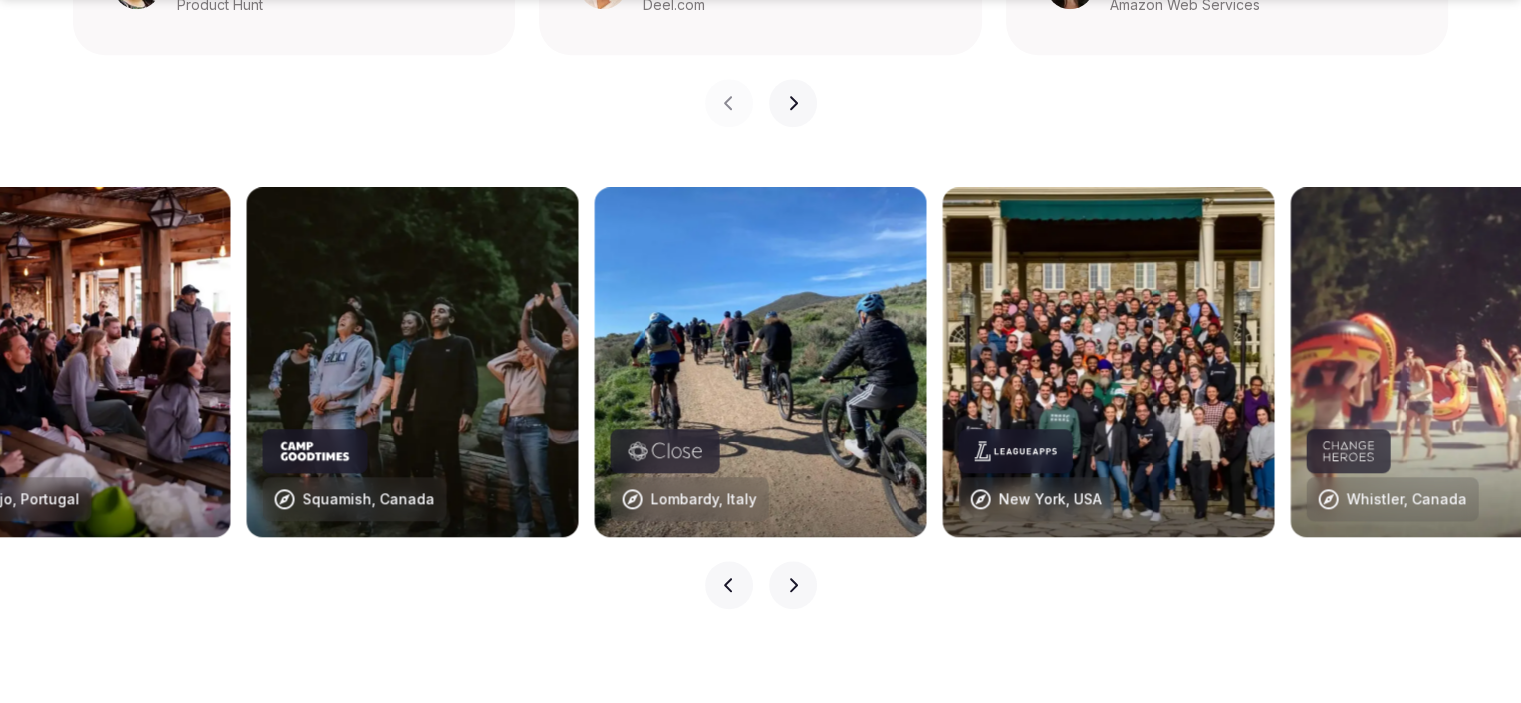 click on "Next slide" at bounding box center [793, 103] 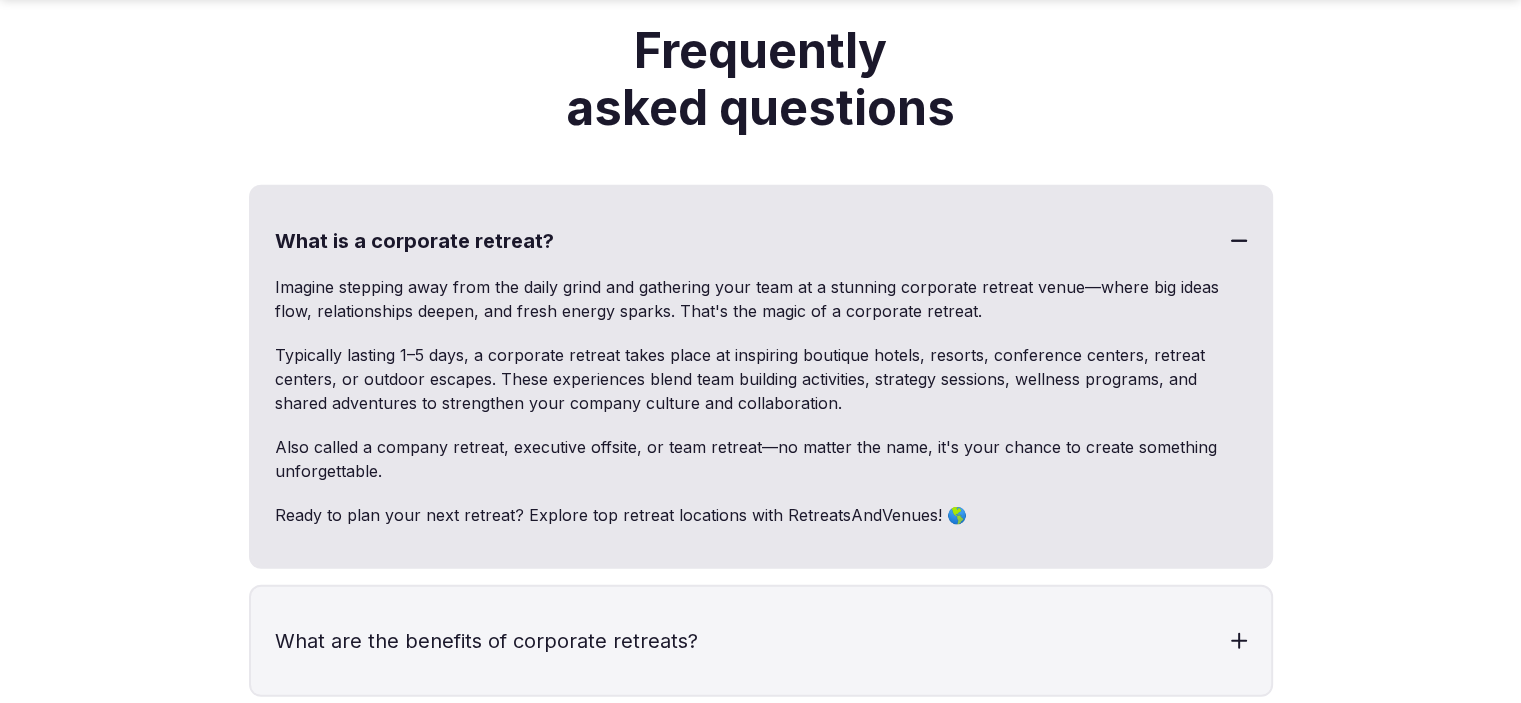 scroll, scrollTop: 5845, scrollLeft: 0, axis: vertical 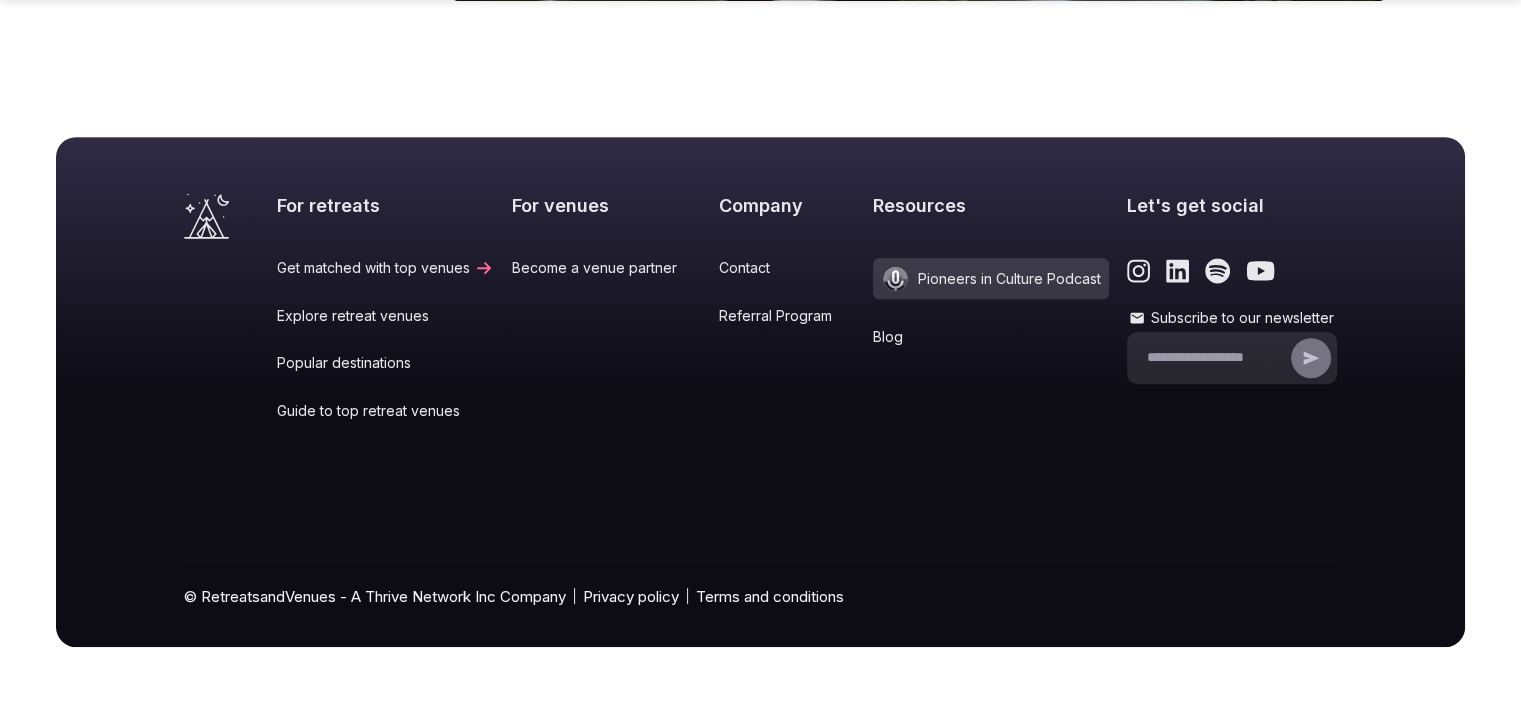 click on "Explore retreat venues" at bounding box center [385, 316] 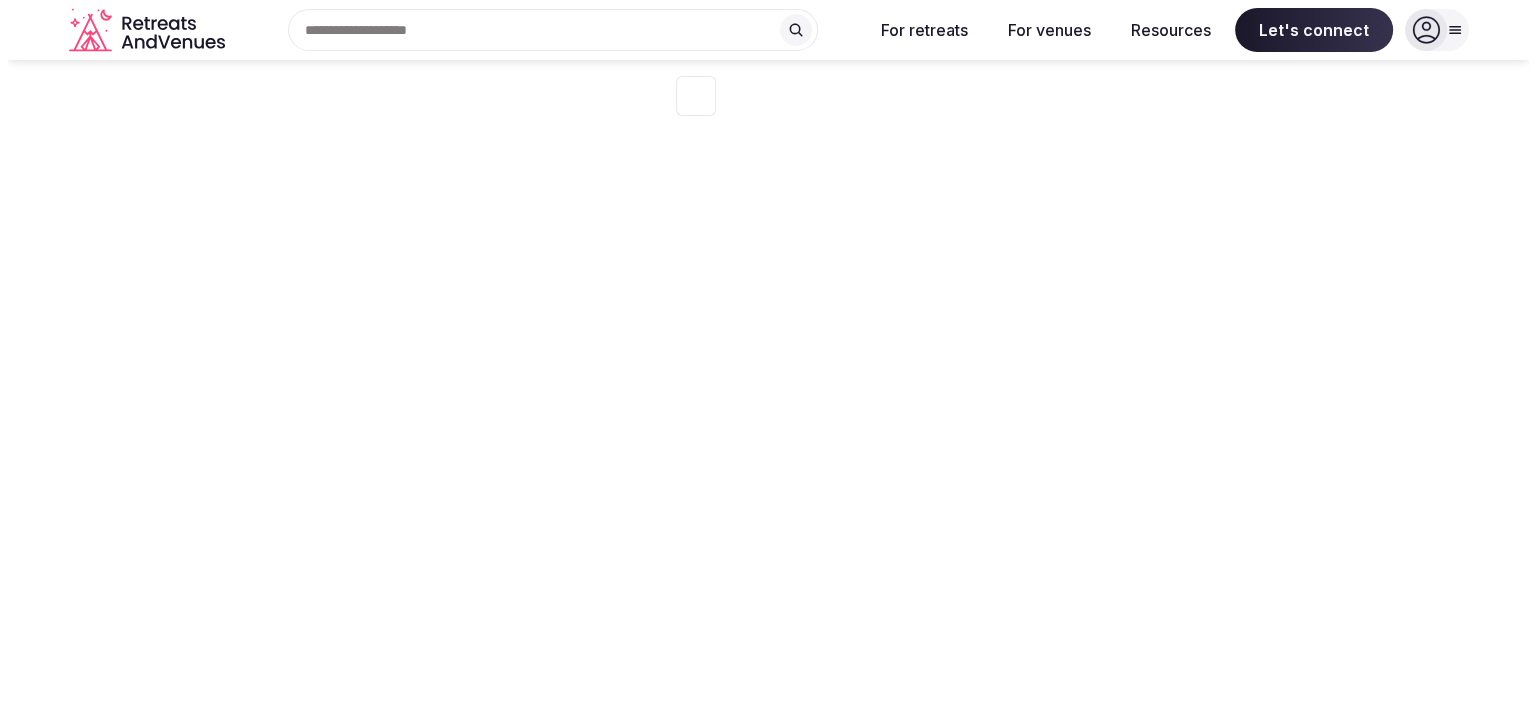 scroll, scrollTop: 0, scrollLeft: 0, axis: both 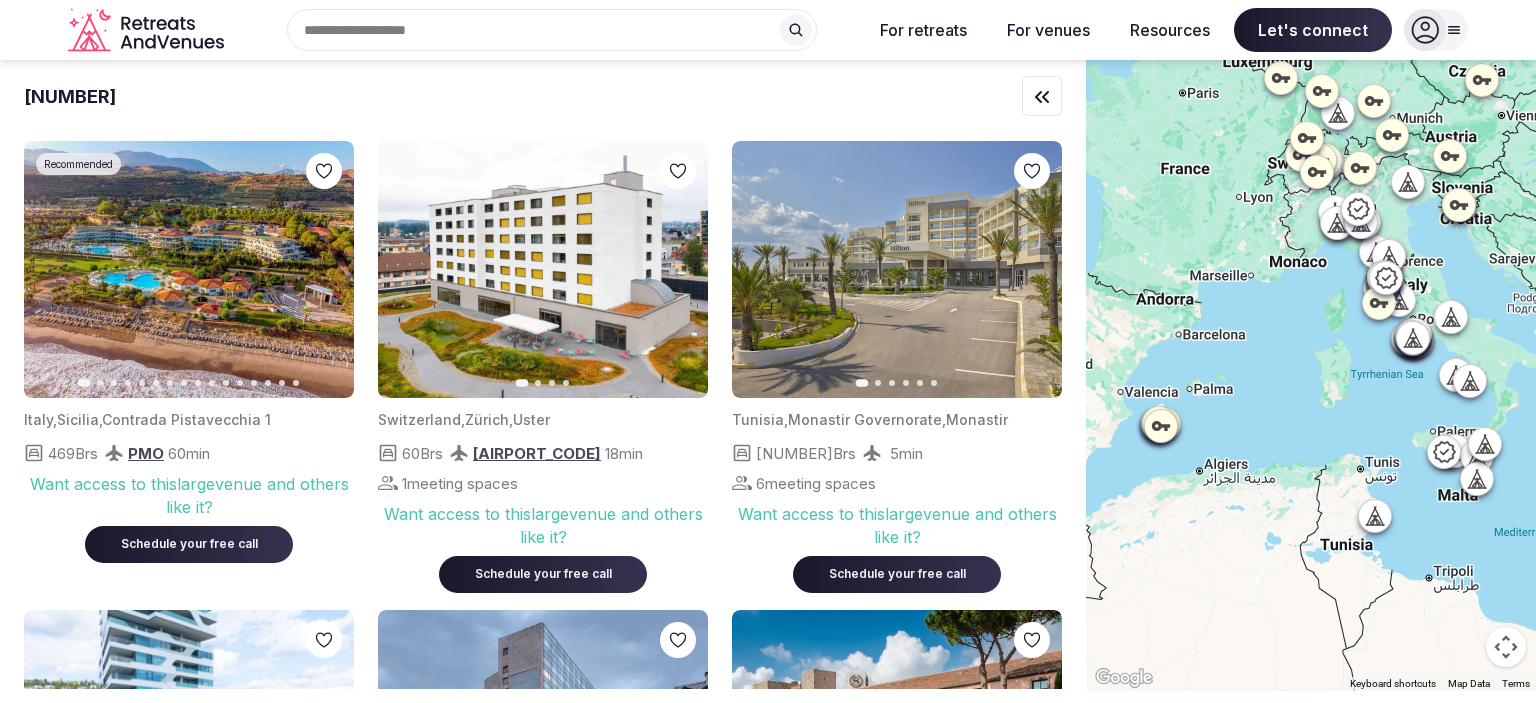 click on "Search Popular Destinations Toscana, Italy Riviera Maya, Mexico Indonesia, Bali California, USA New York, USA Napa Valley, USA Beja, Portugal Canarias, Spain" at bounding box center (544, 30) 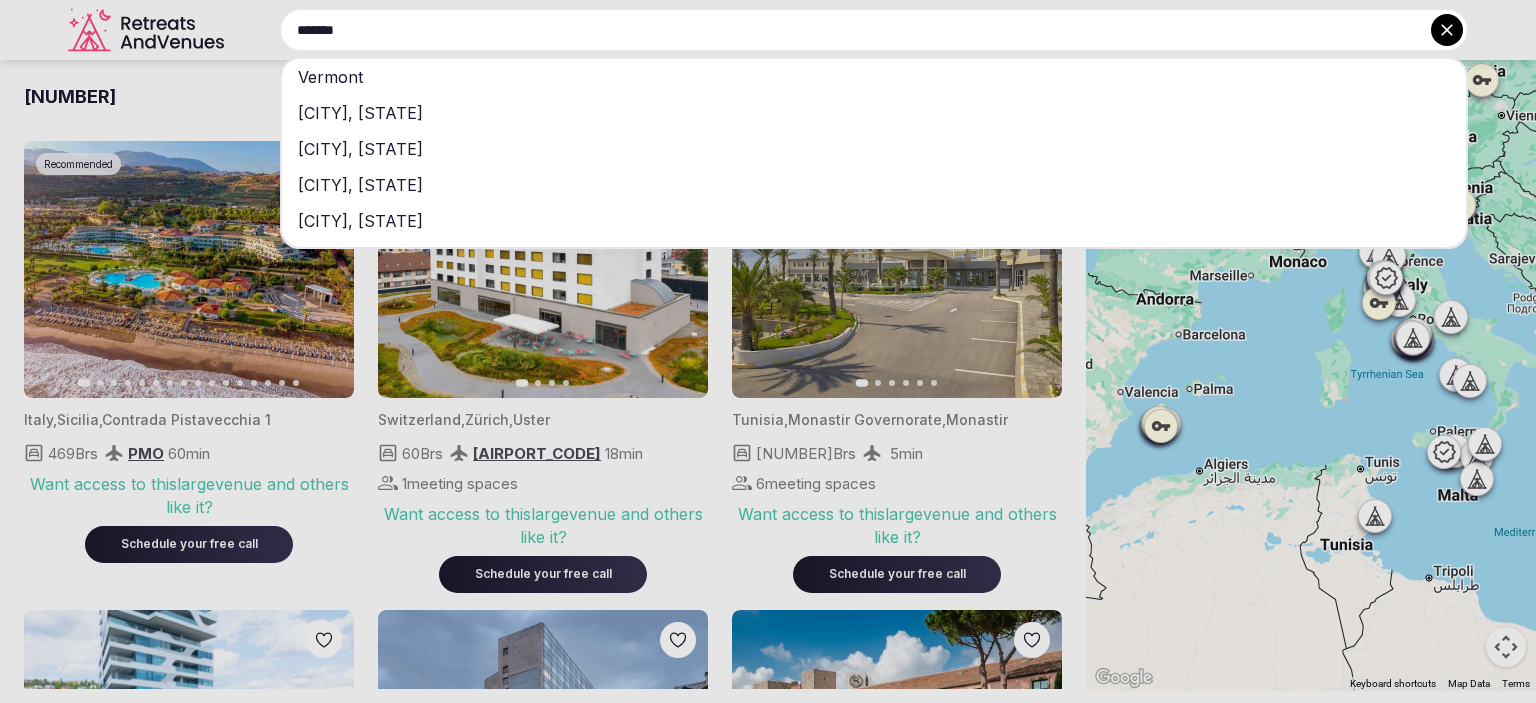 type on "*******" 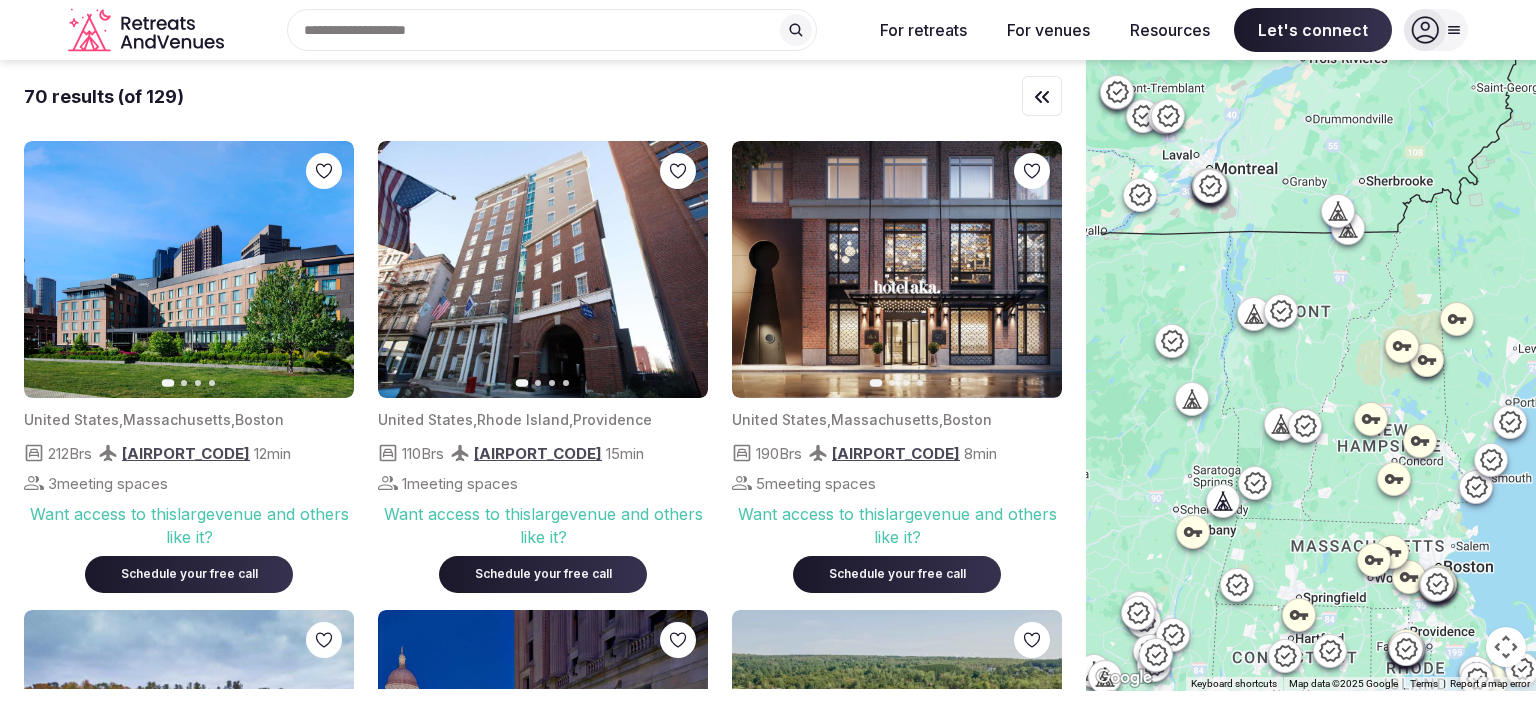 click on "70 results (of 129)" at bounding box center [543, 96] 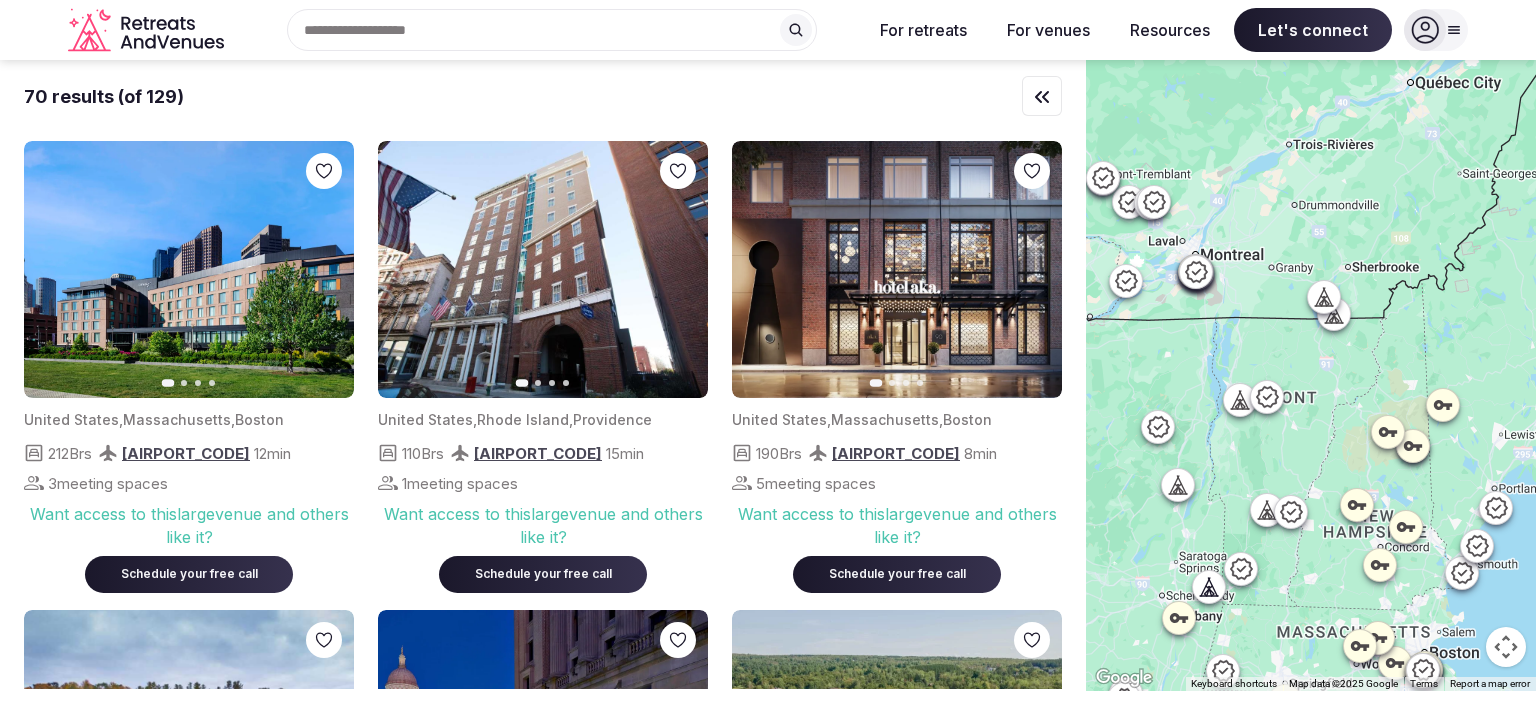 drag, startPoint x: 1340, startPoint y: 366, endPoint x: 1322, endPoint y: 458, distance: 93.74433 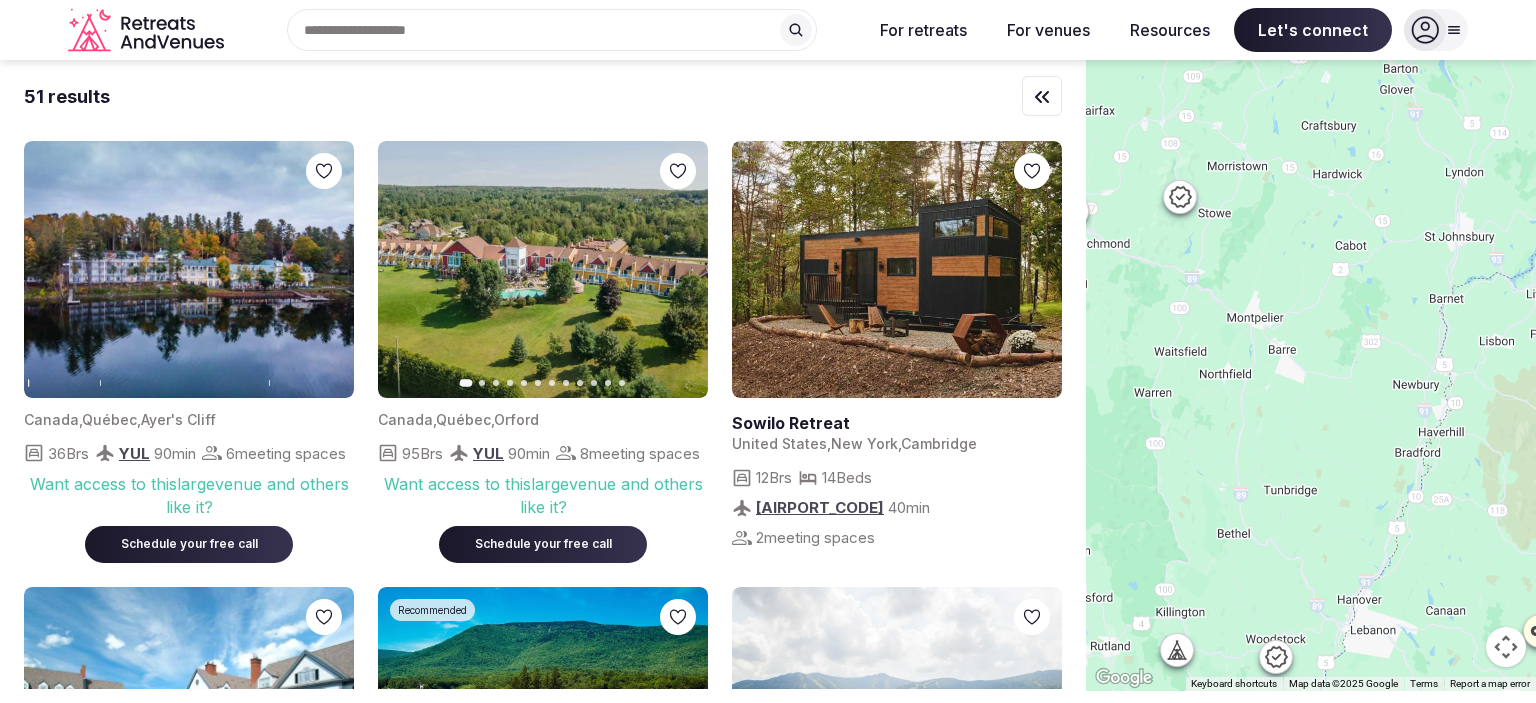 drag, startPoint x: 1233, startPoint y: 388, endPoint x: 1422, endPoint y: 461, distance: 202.608 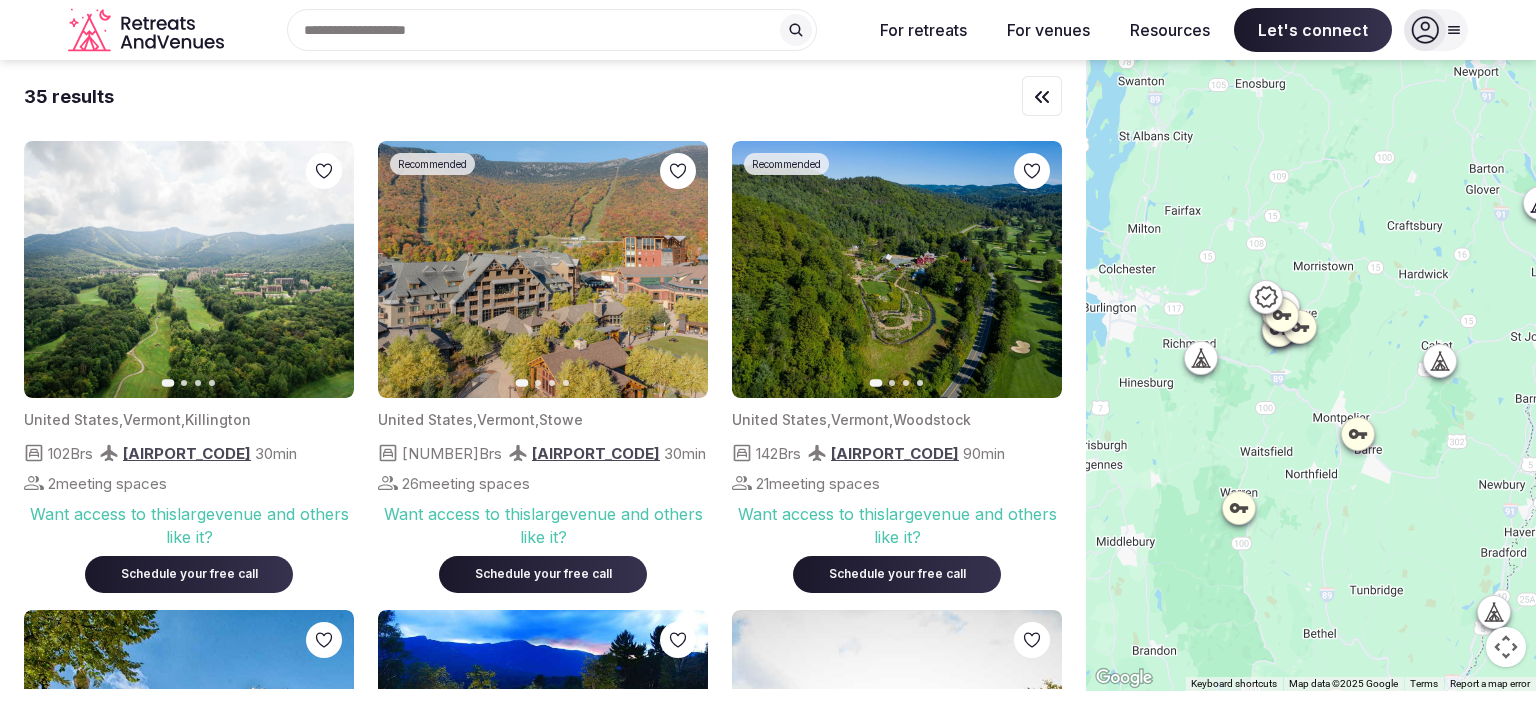 drag, startPoint x: 1217, startPoint y: 317, endPoint x: 1304, endPoint y: 419, distance: 134.06342 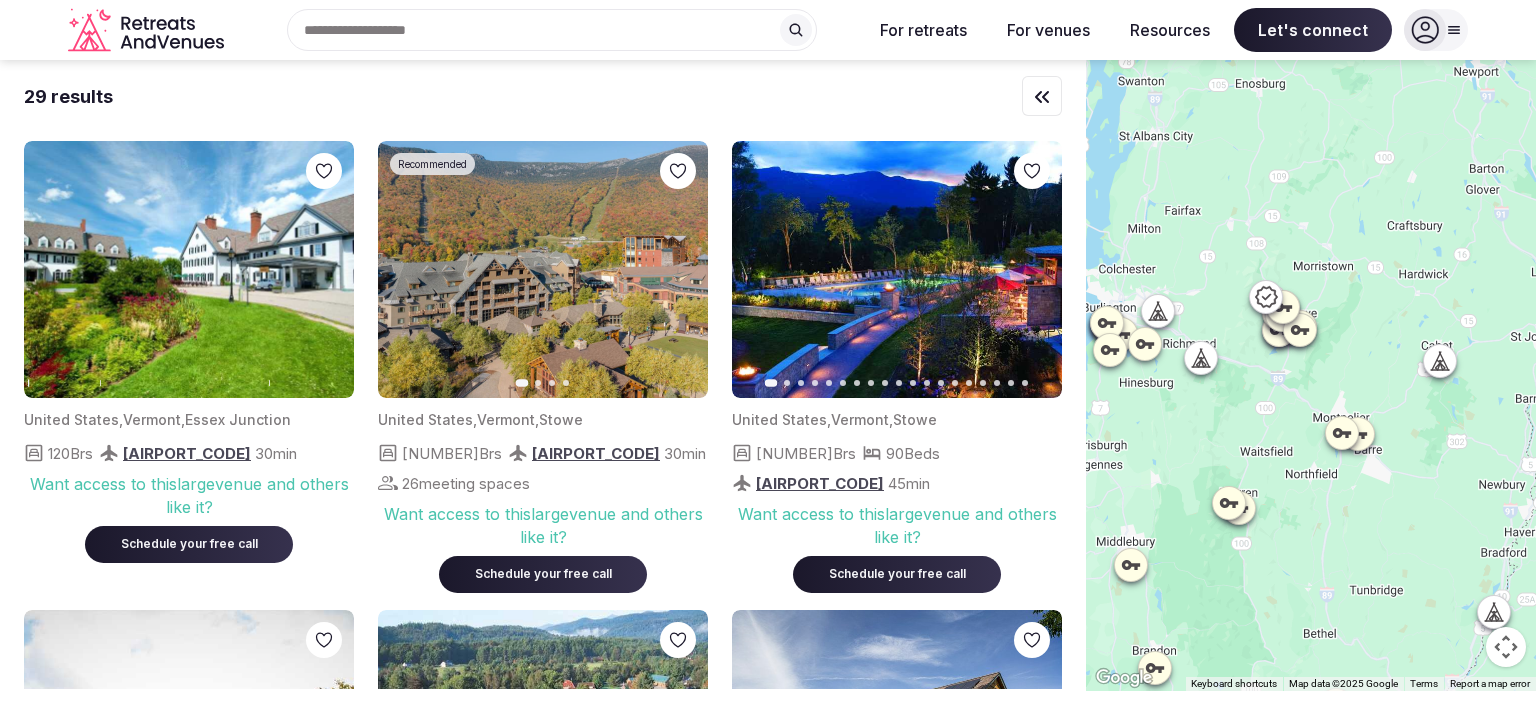 click at bounding box center [1311, 375] 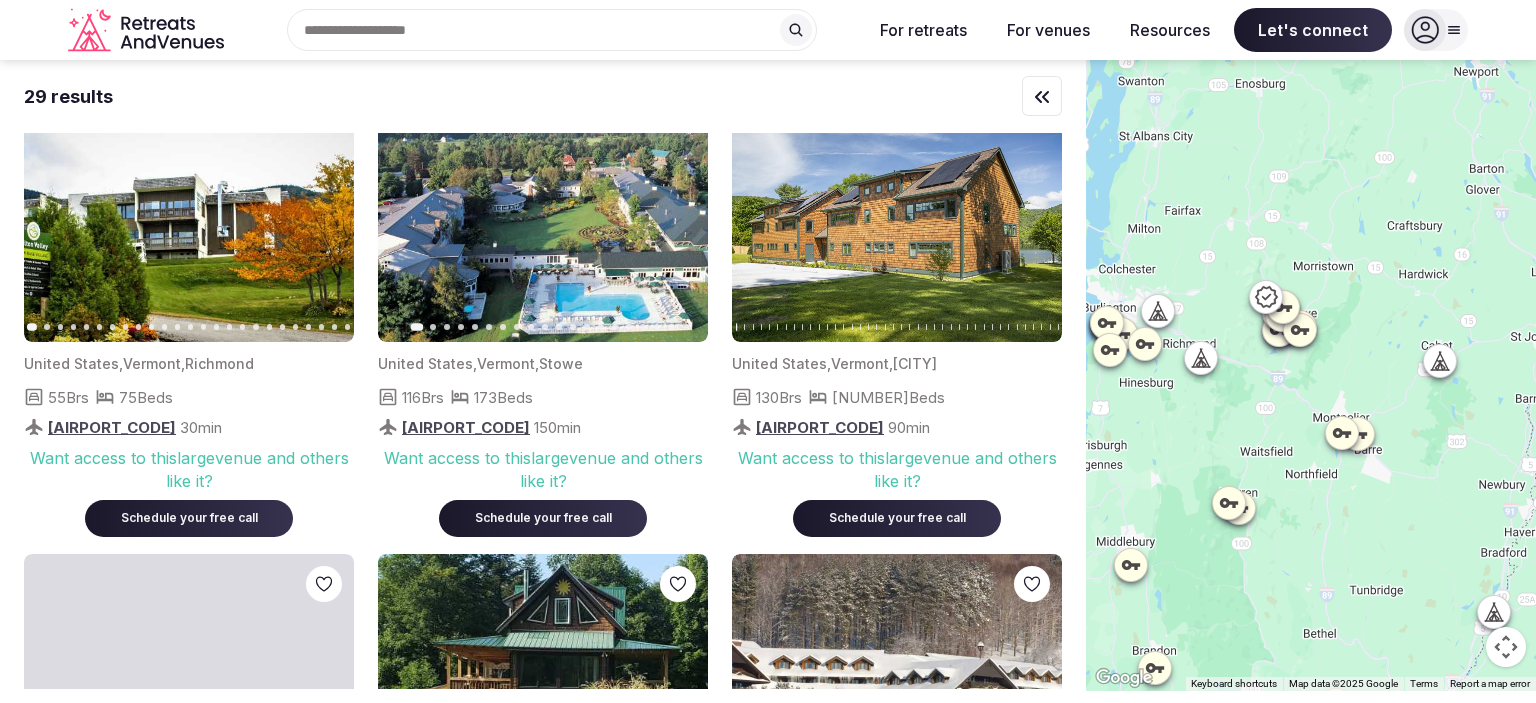 scroll, scrollTop: 544, scrollLeft: 0, axis: vertical 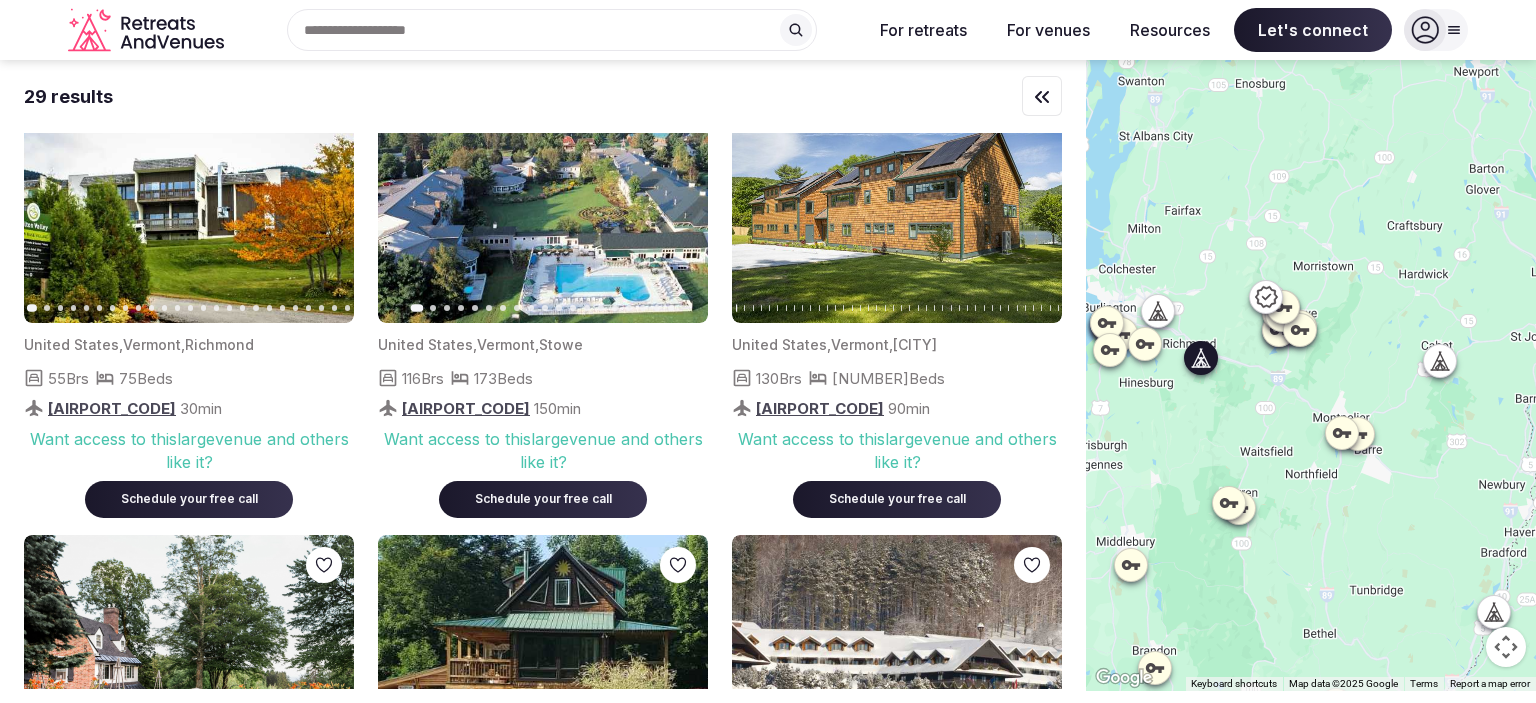 click 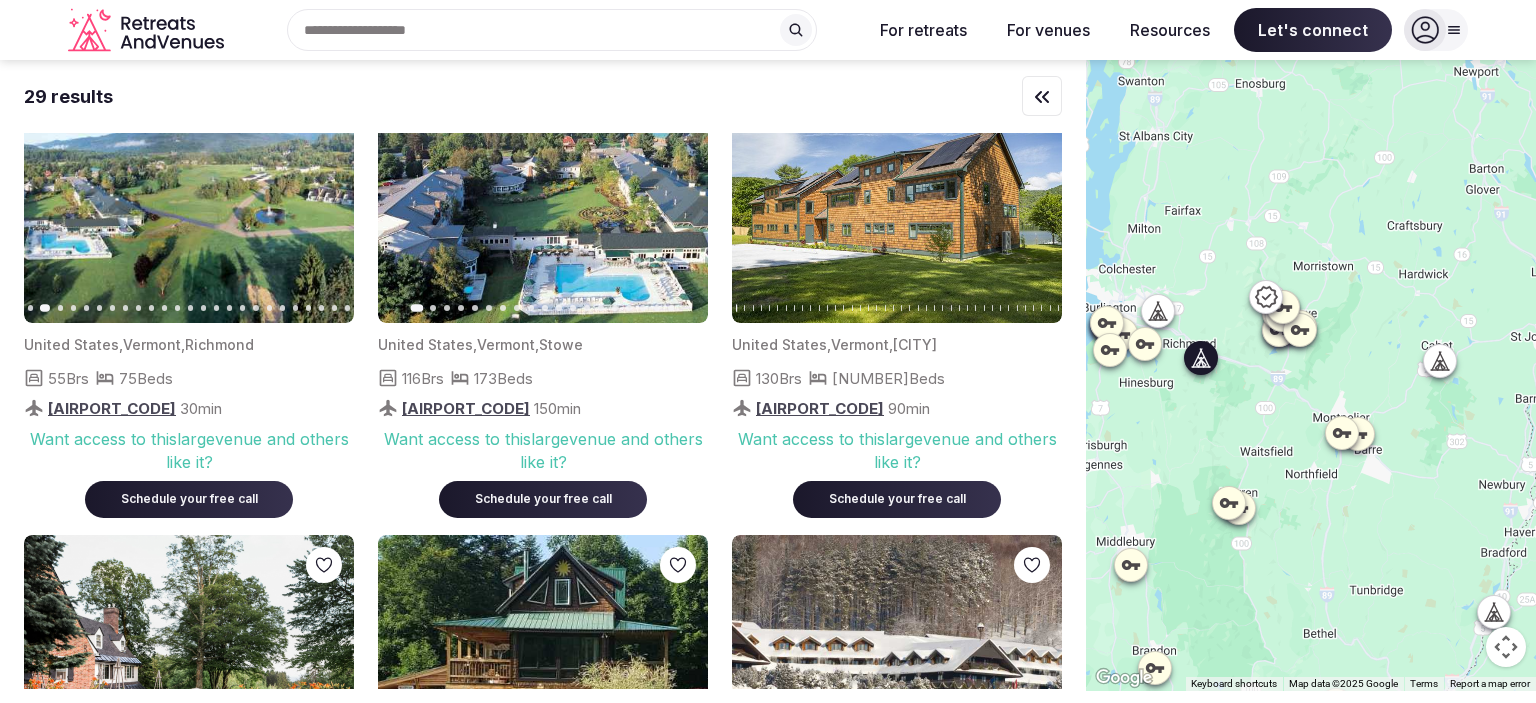 click 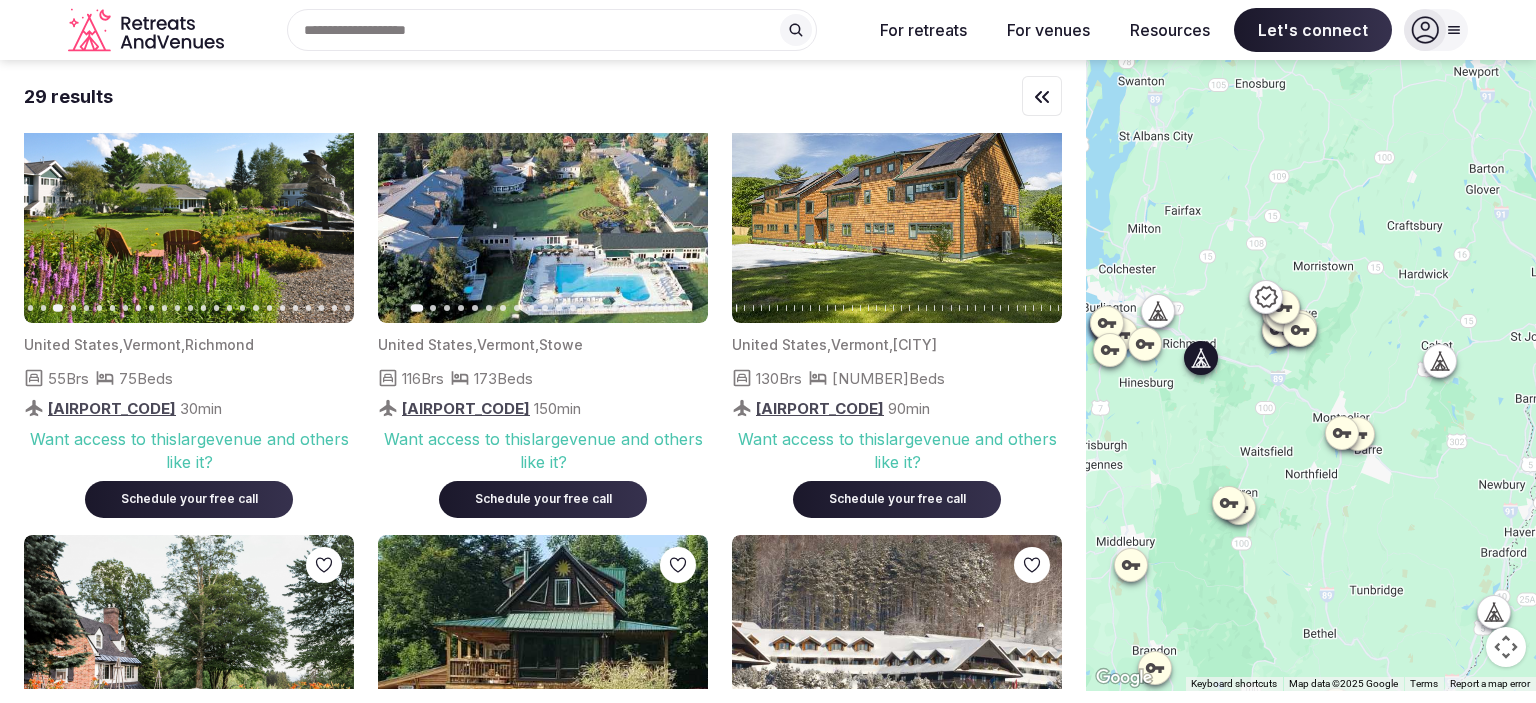 click 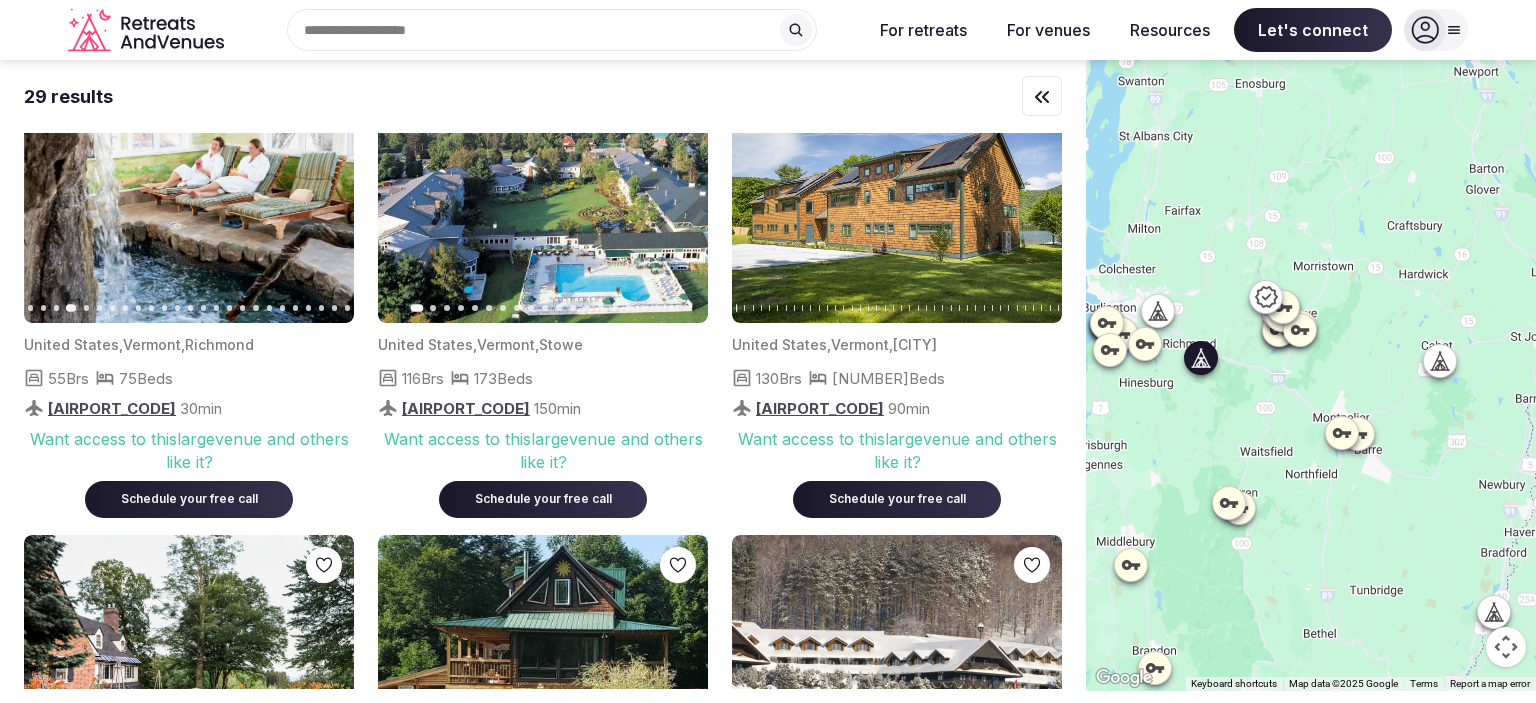 click 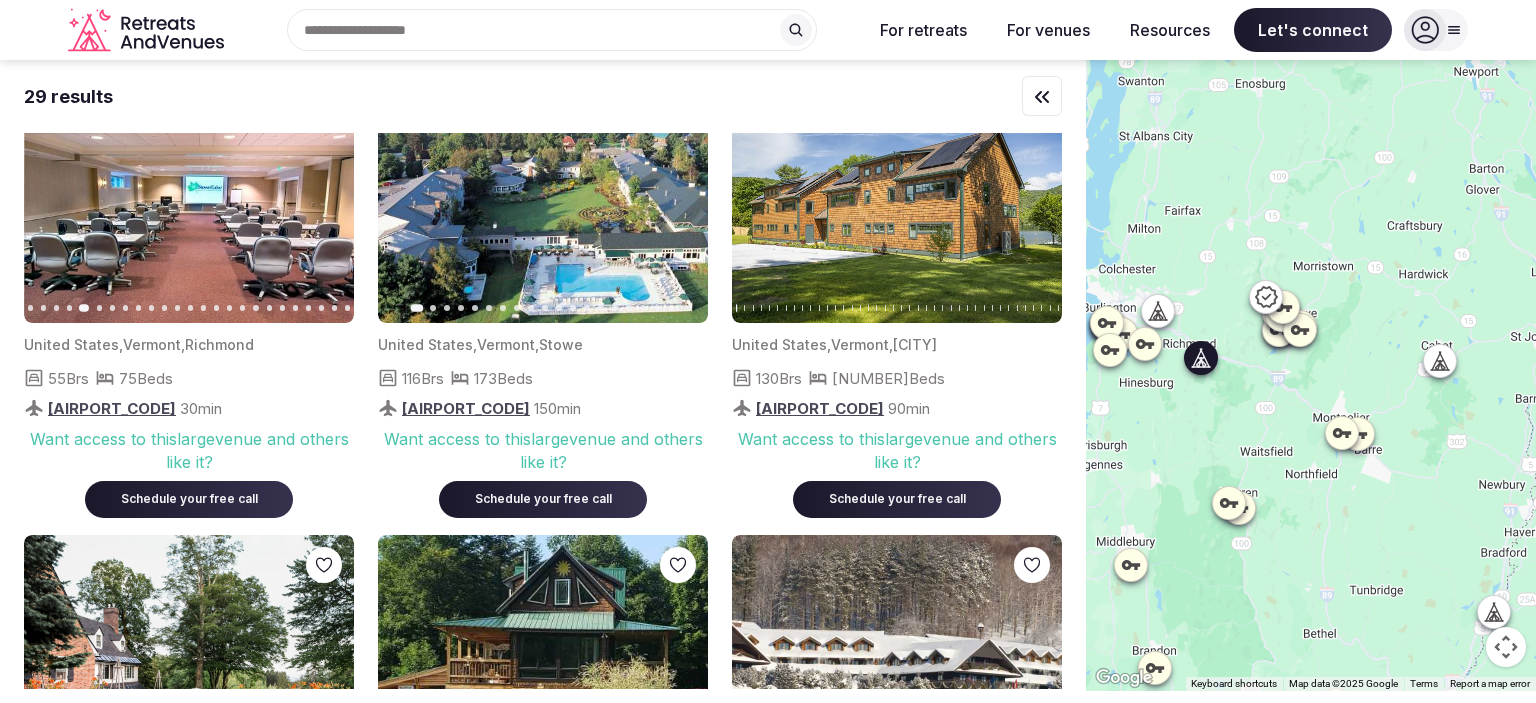 click 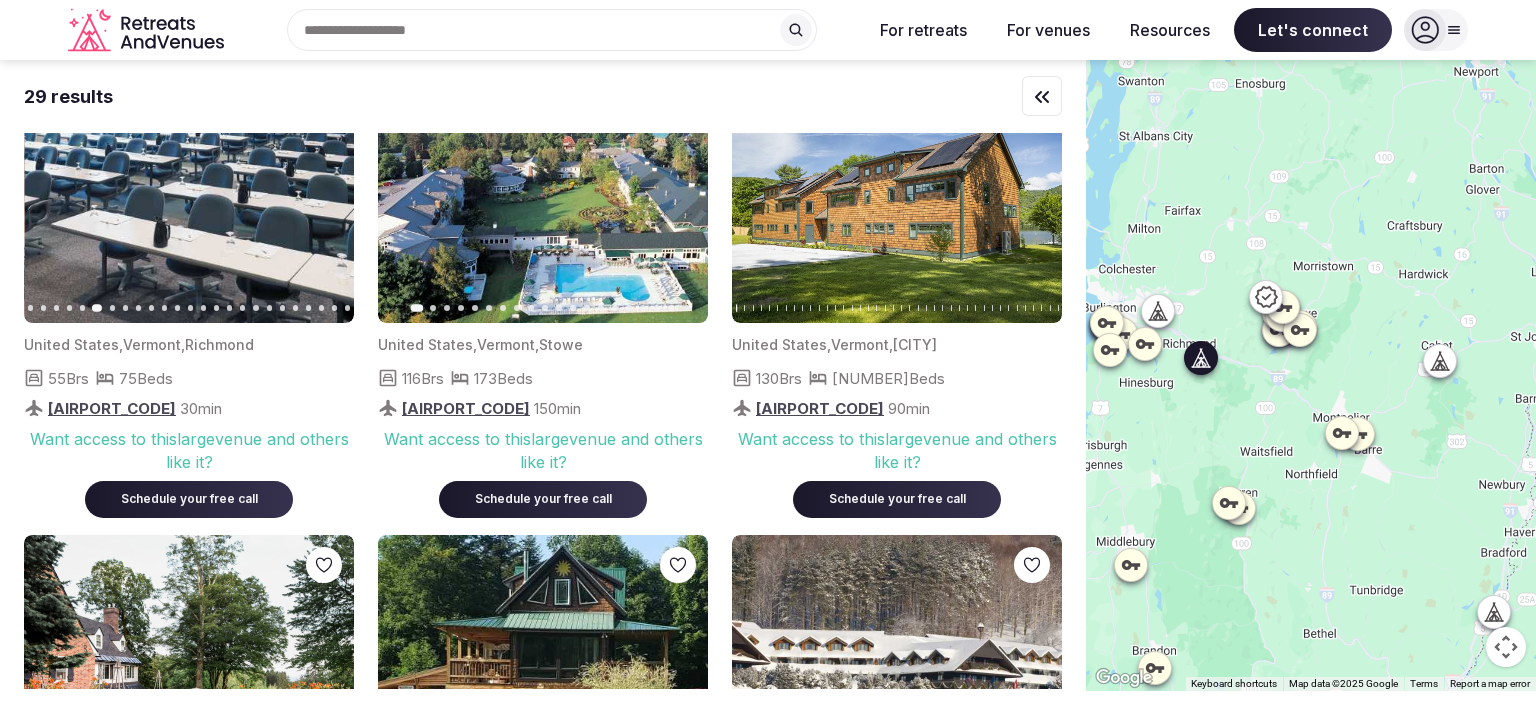click 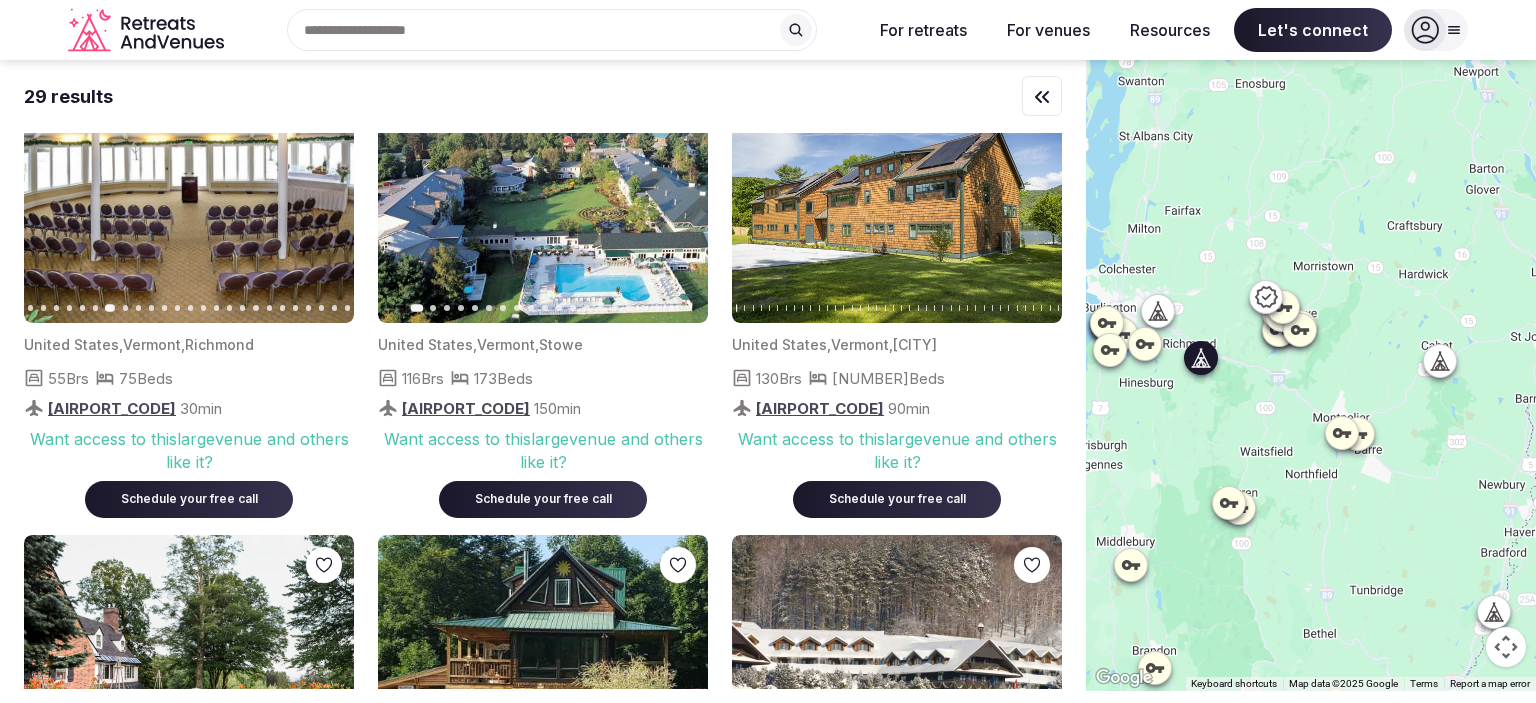 click 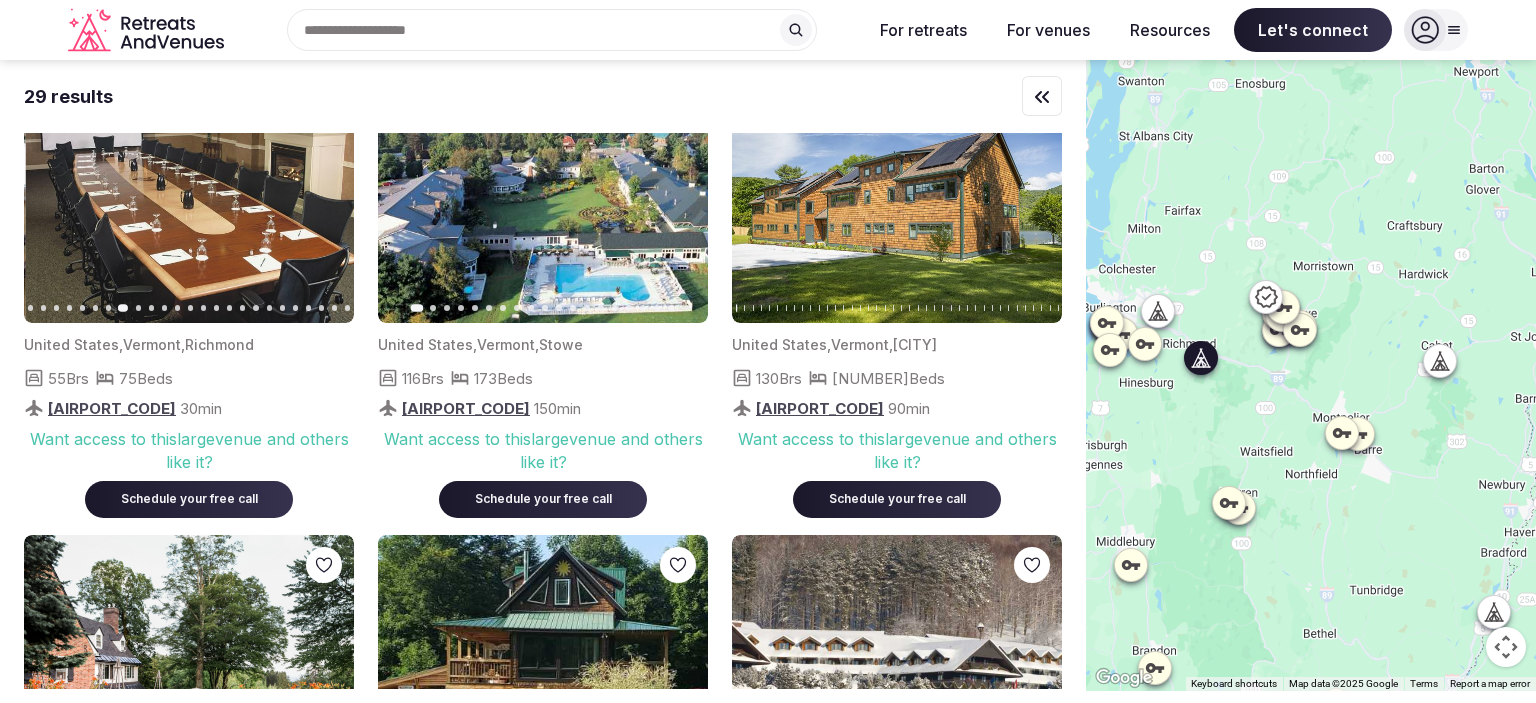 click 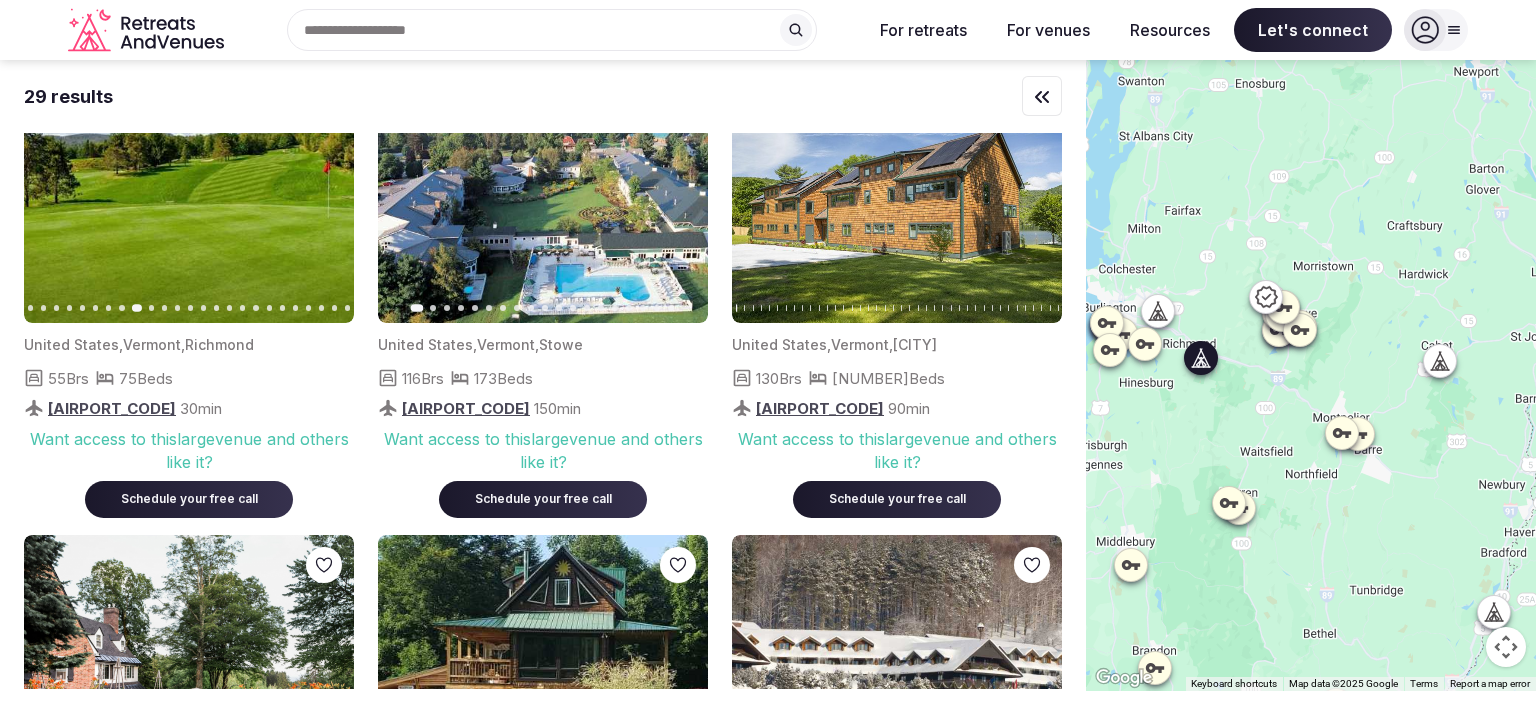 click 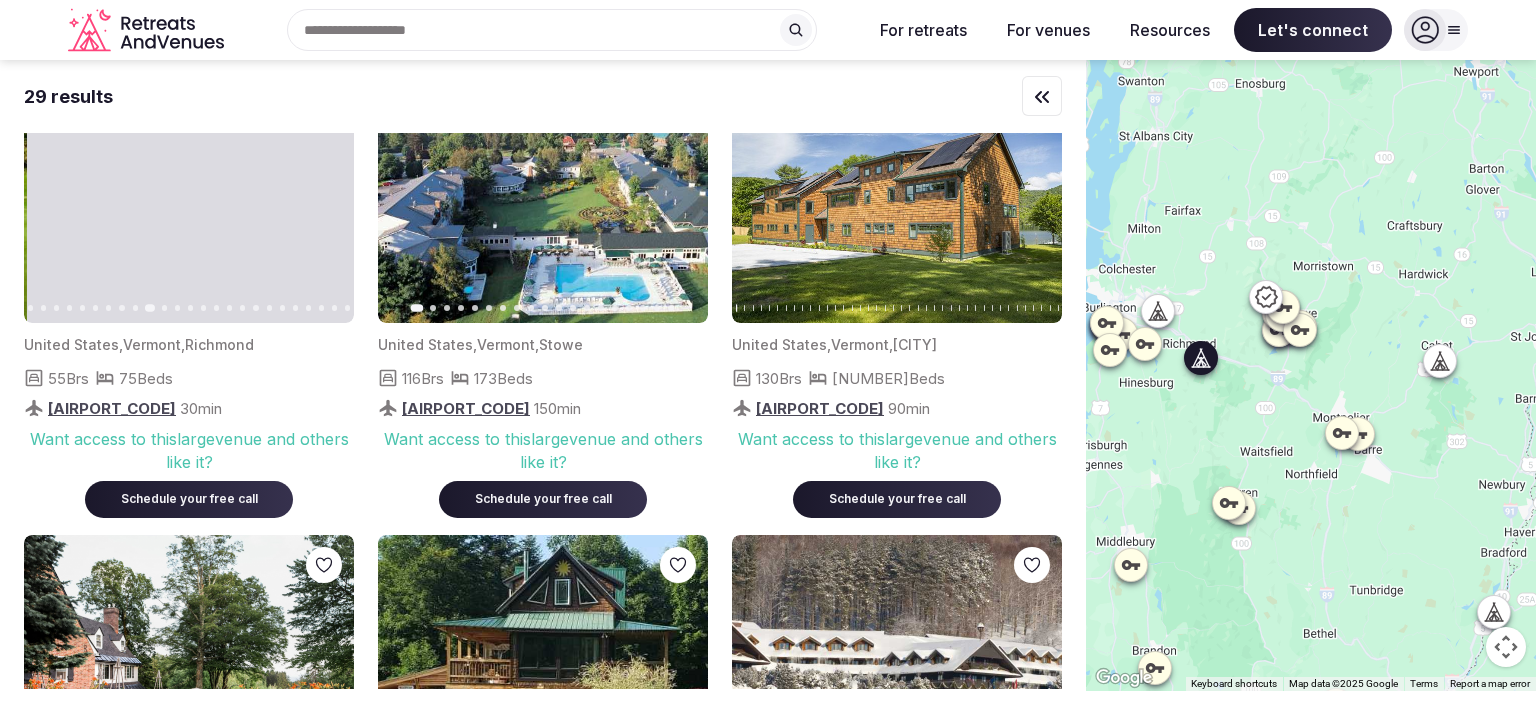 click 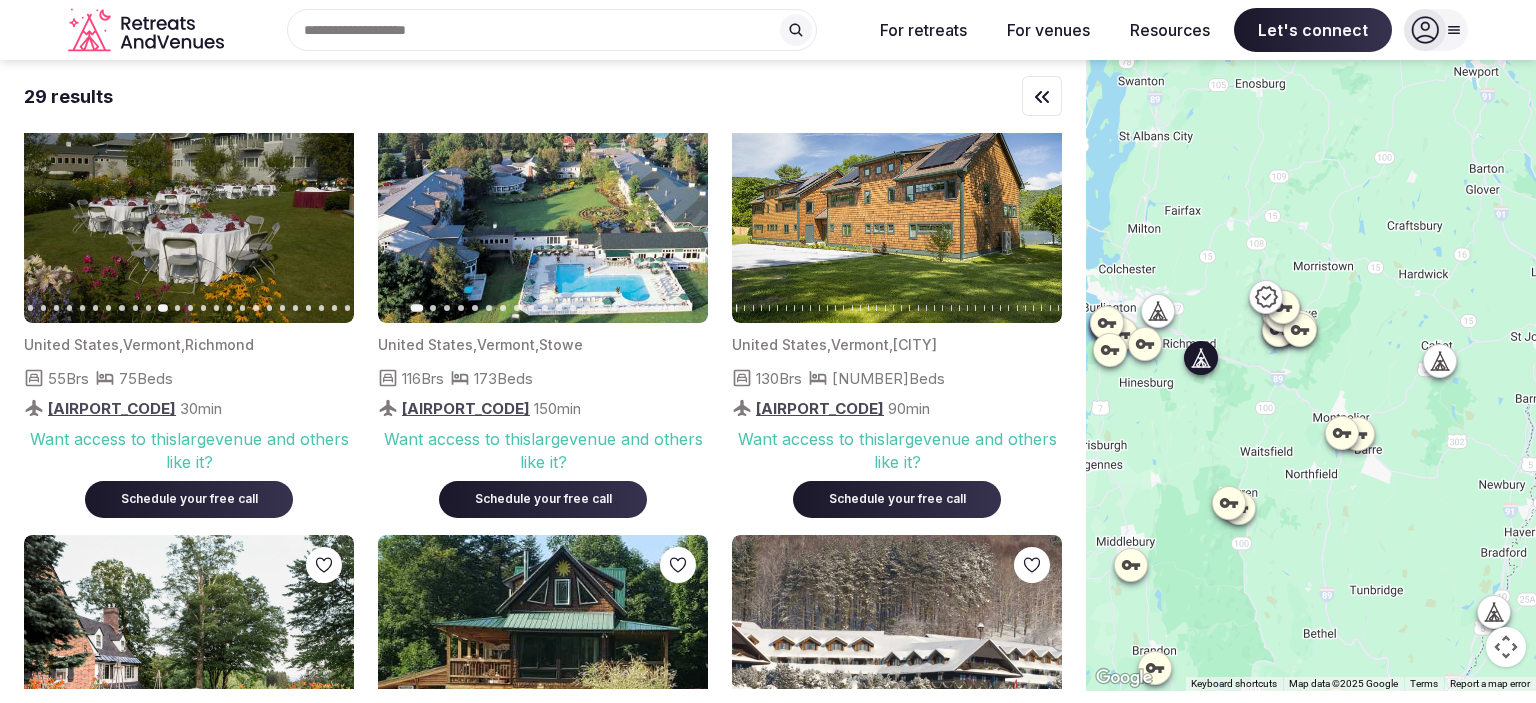 click 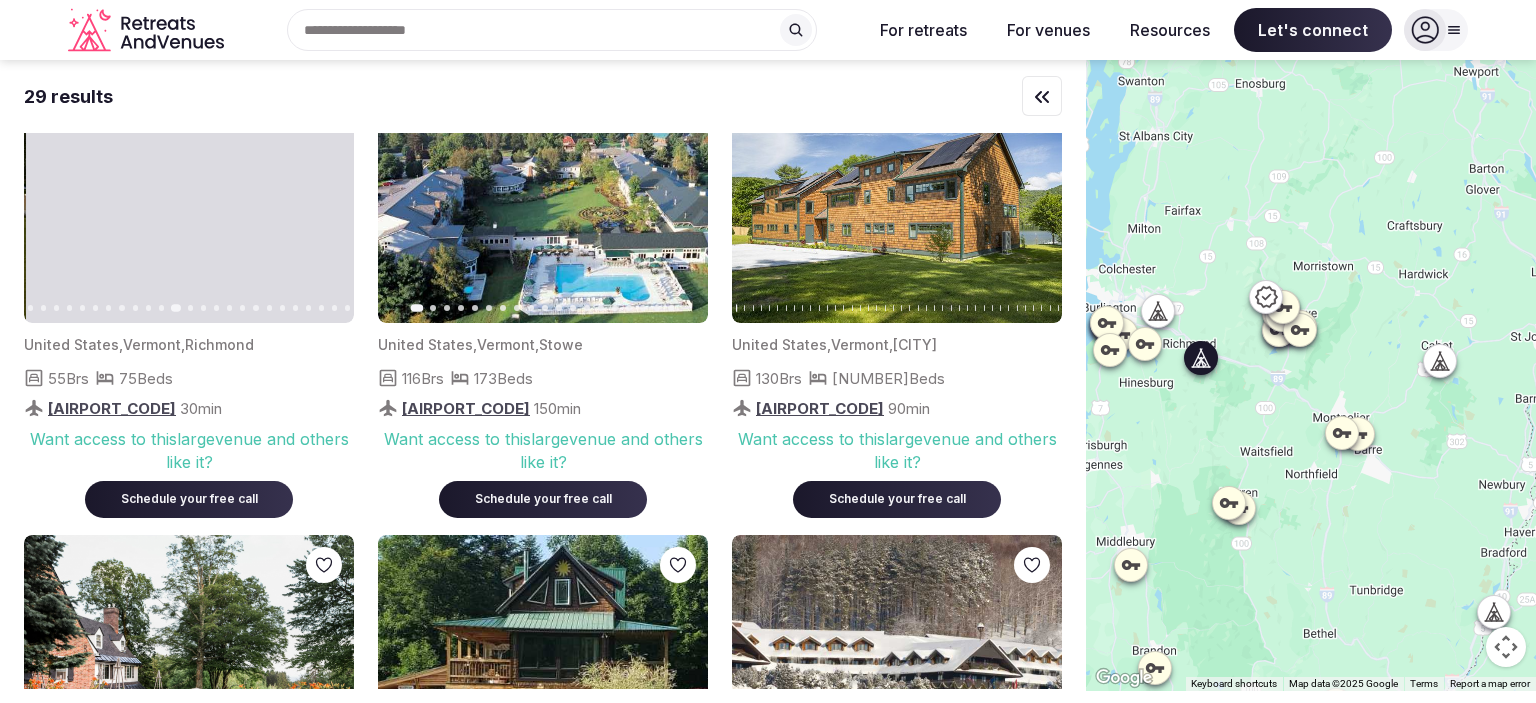 click 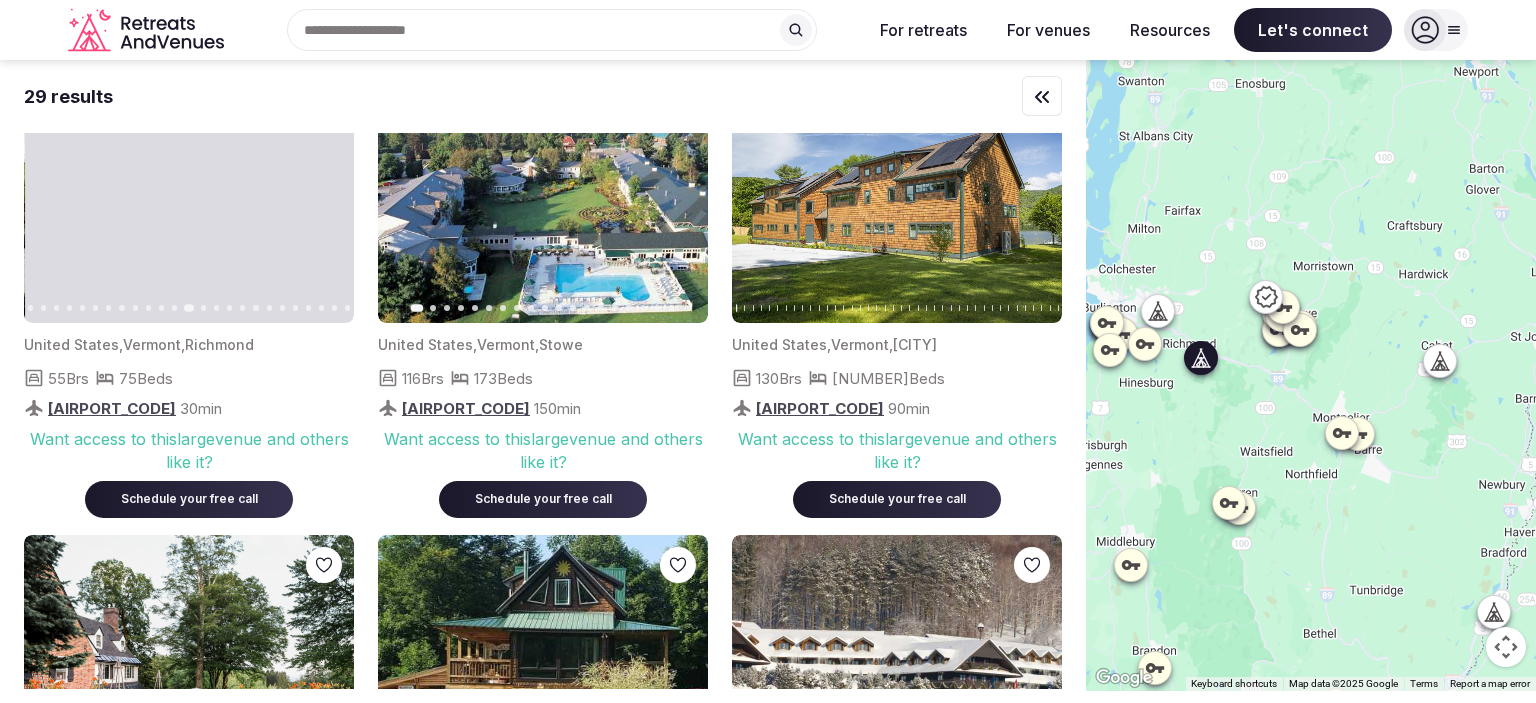 click 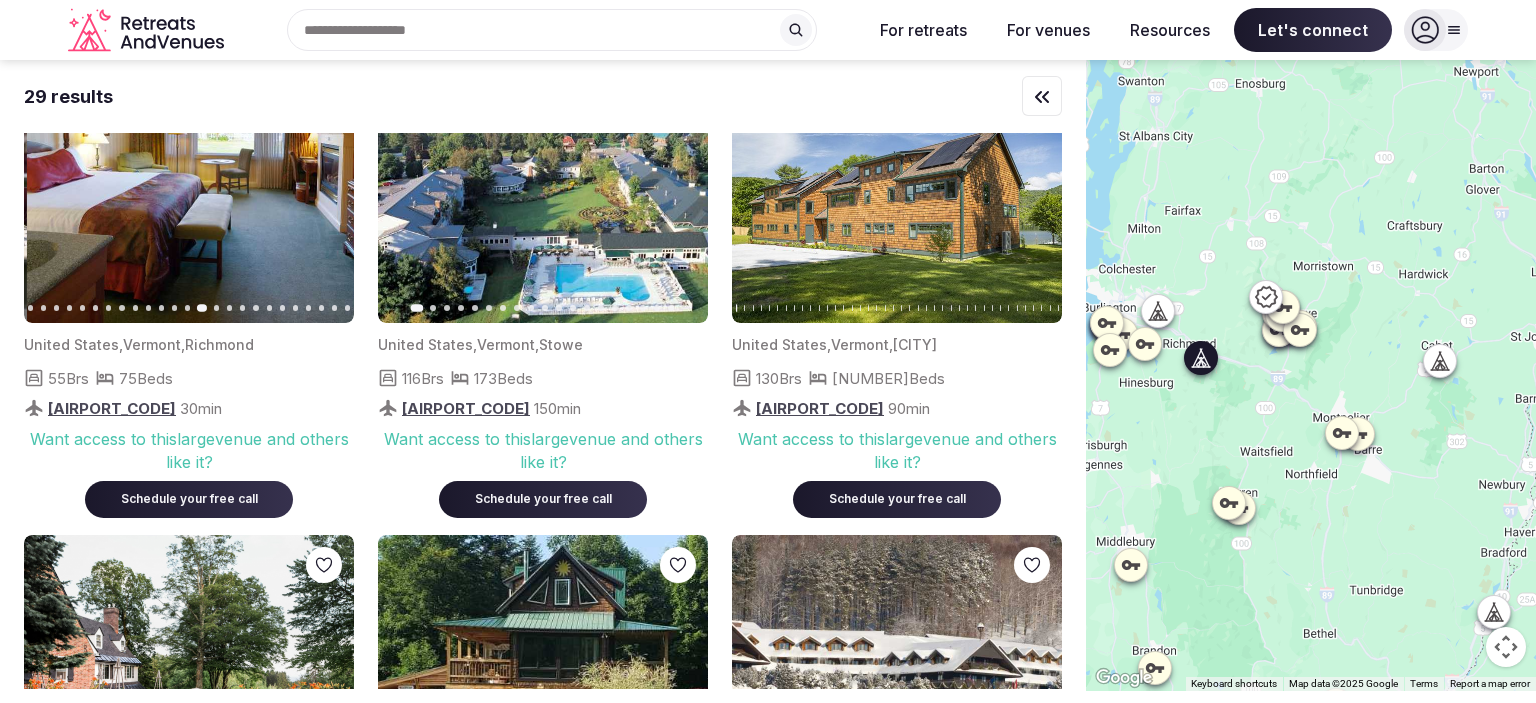 click 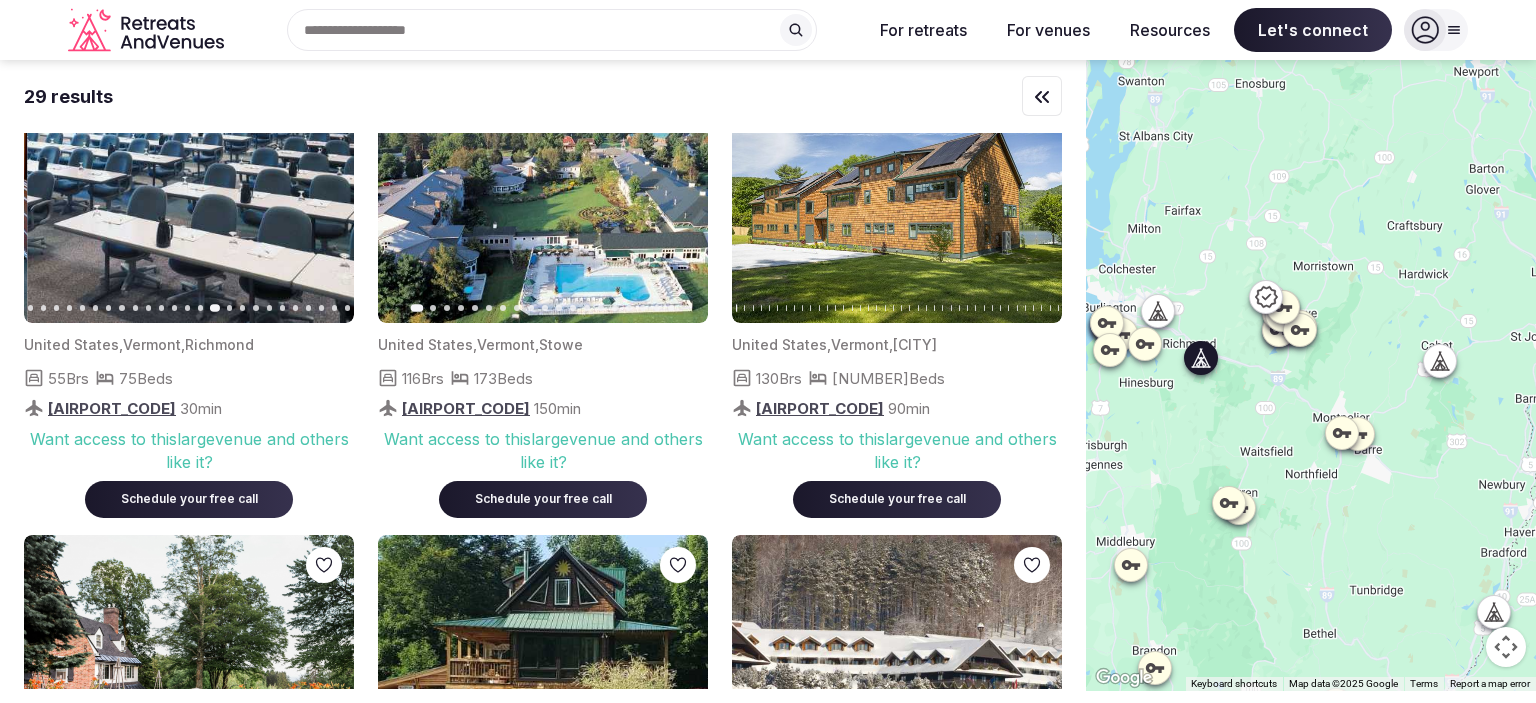 click 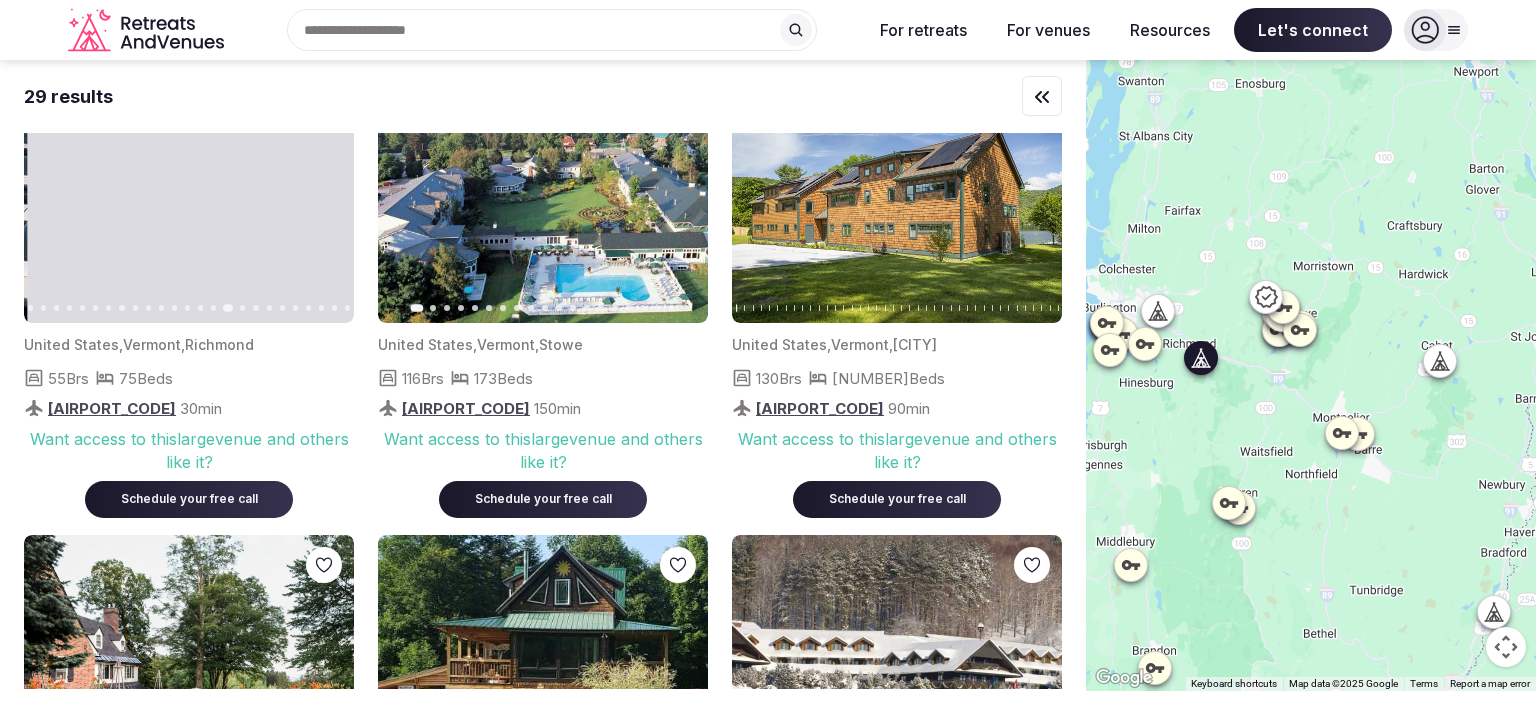 click 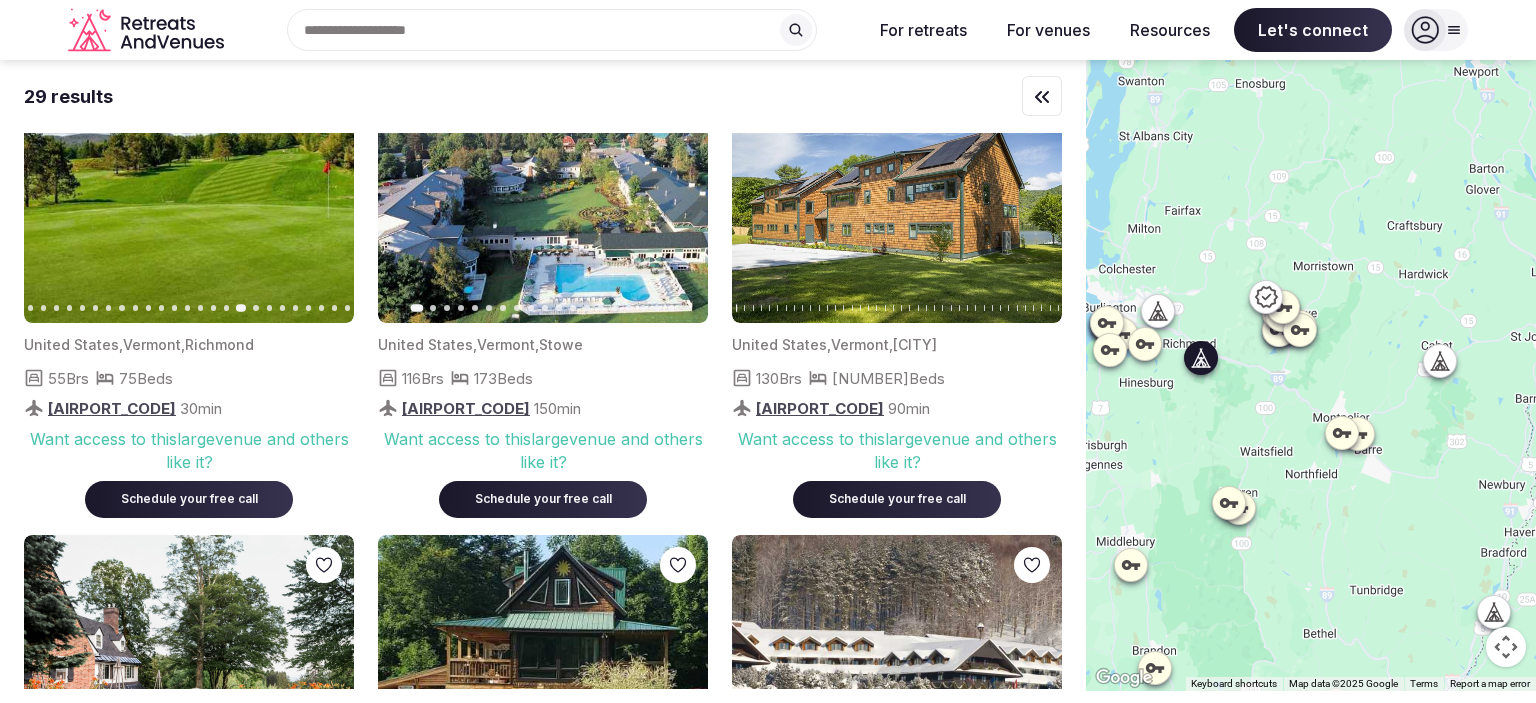 click 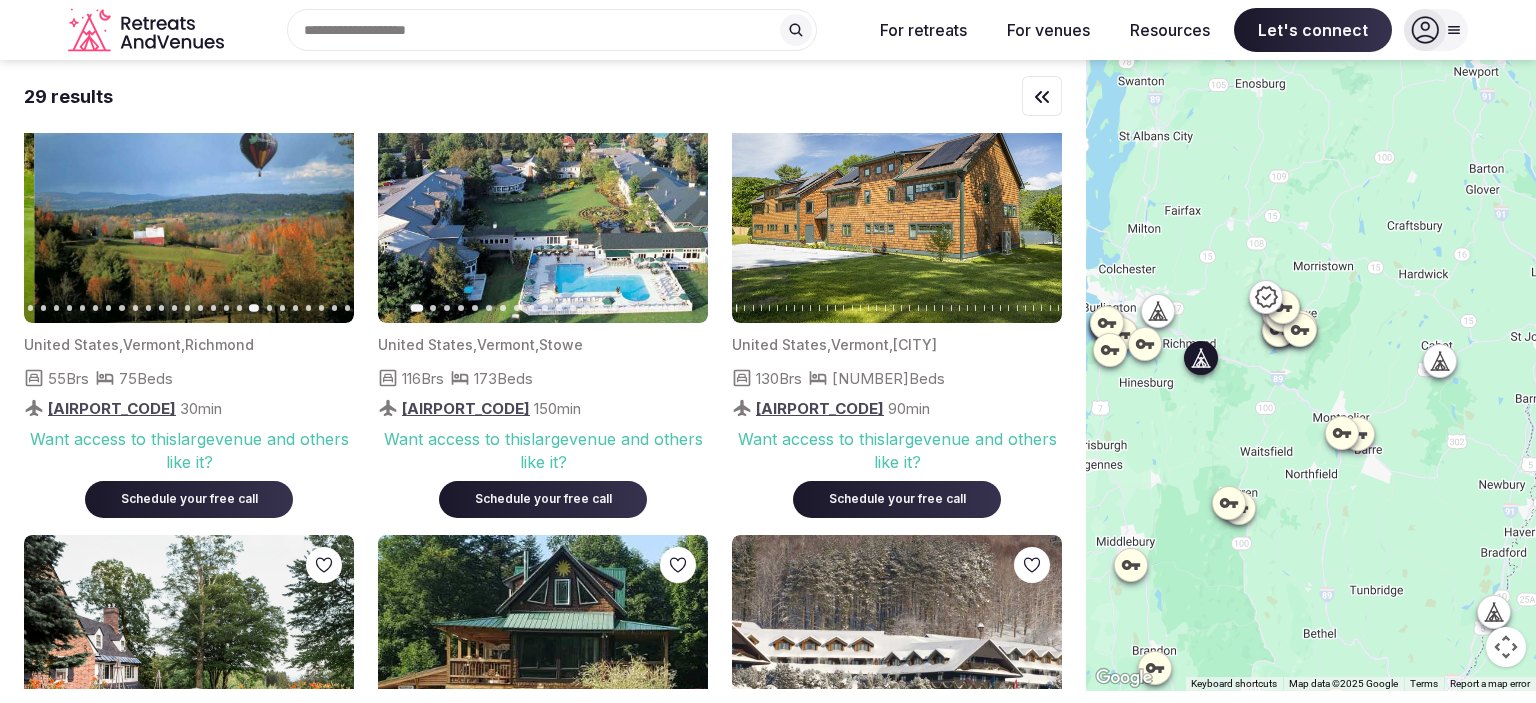 click 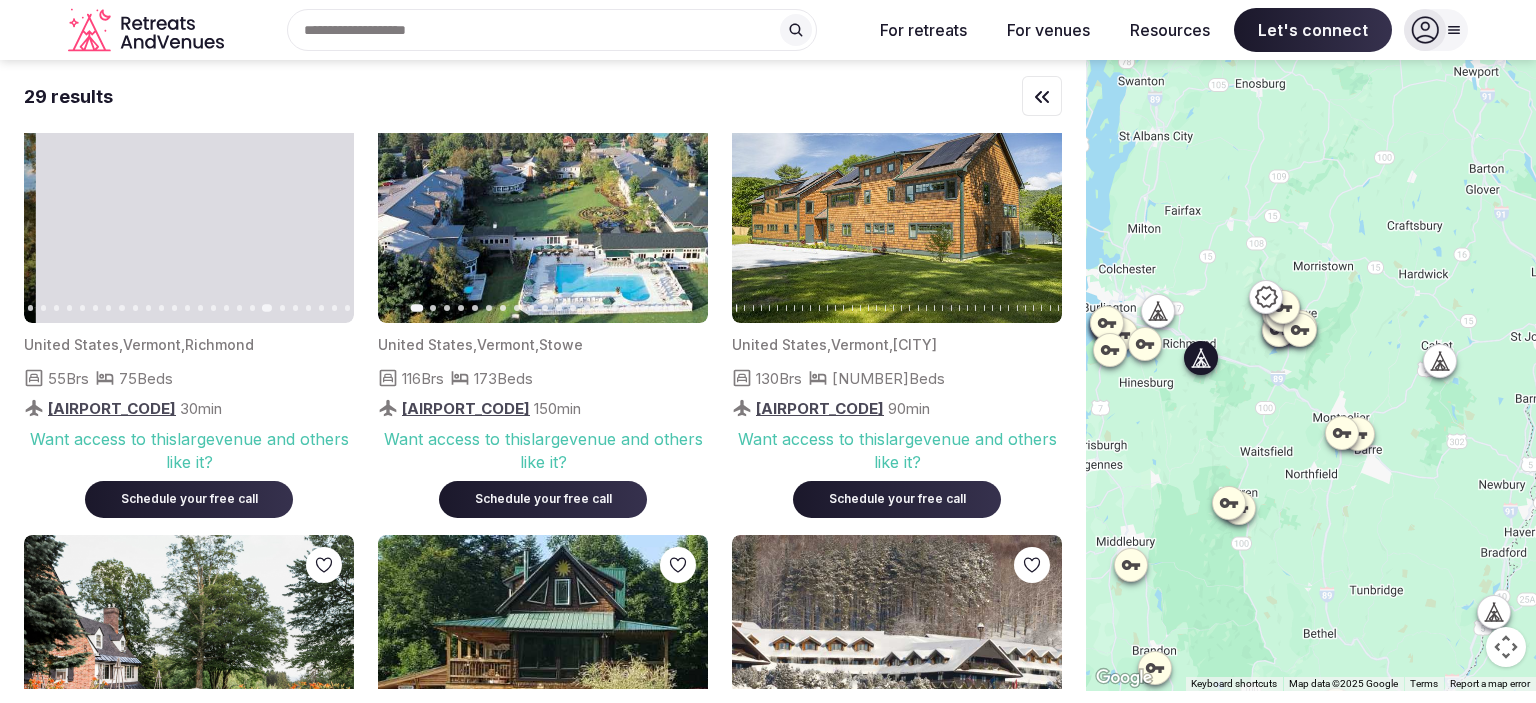 click 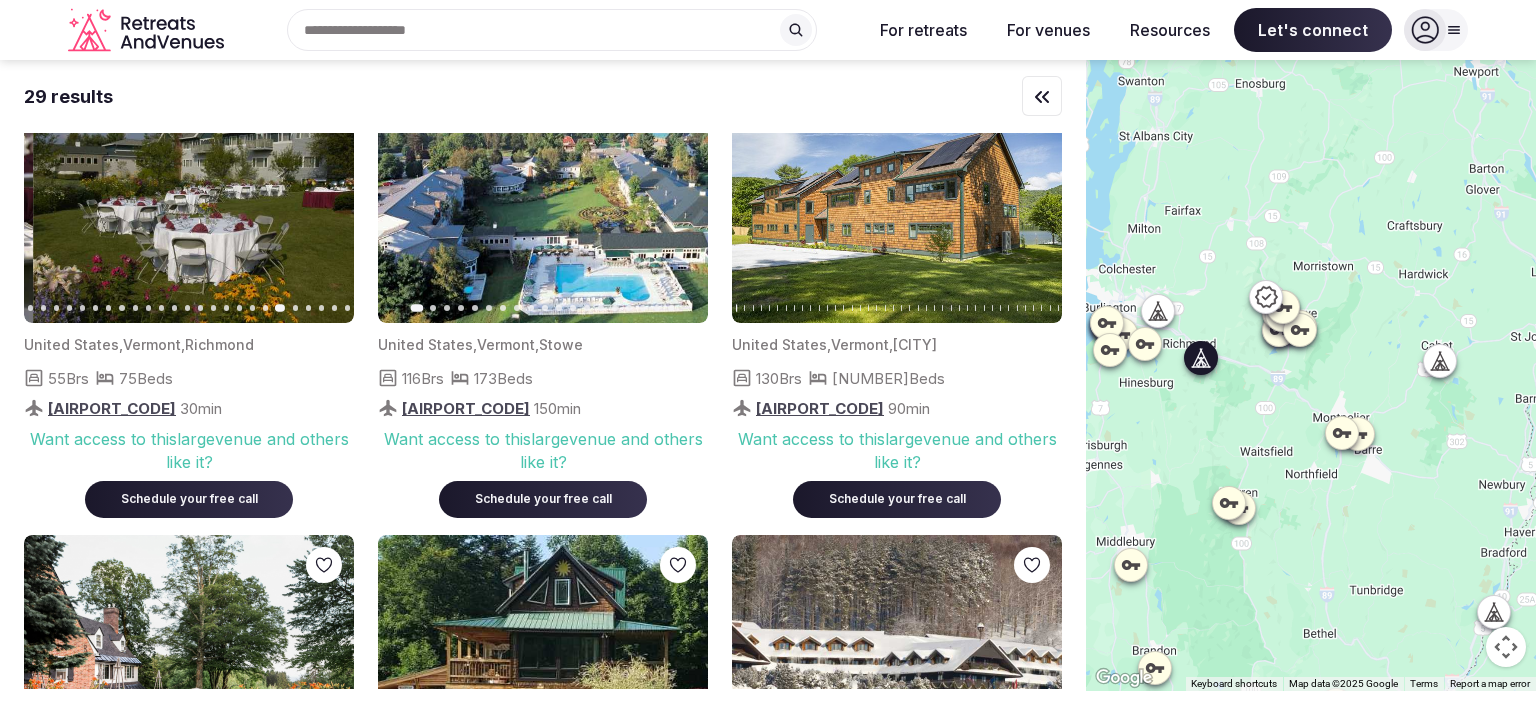 click 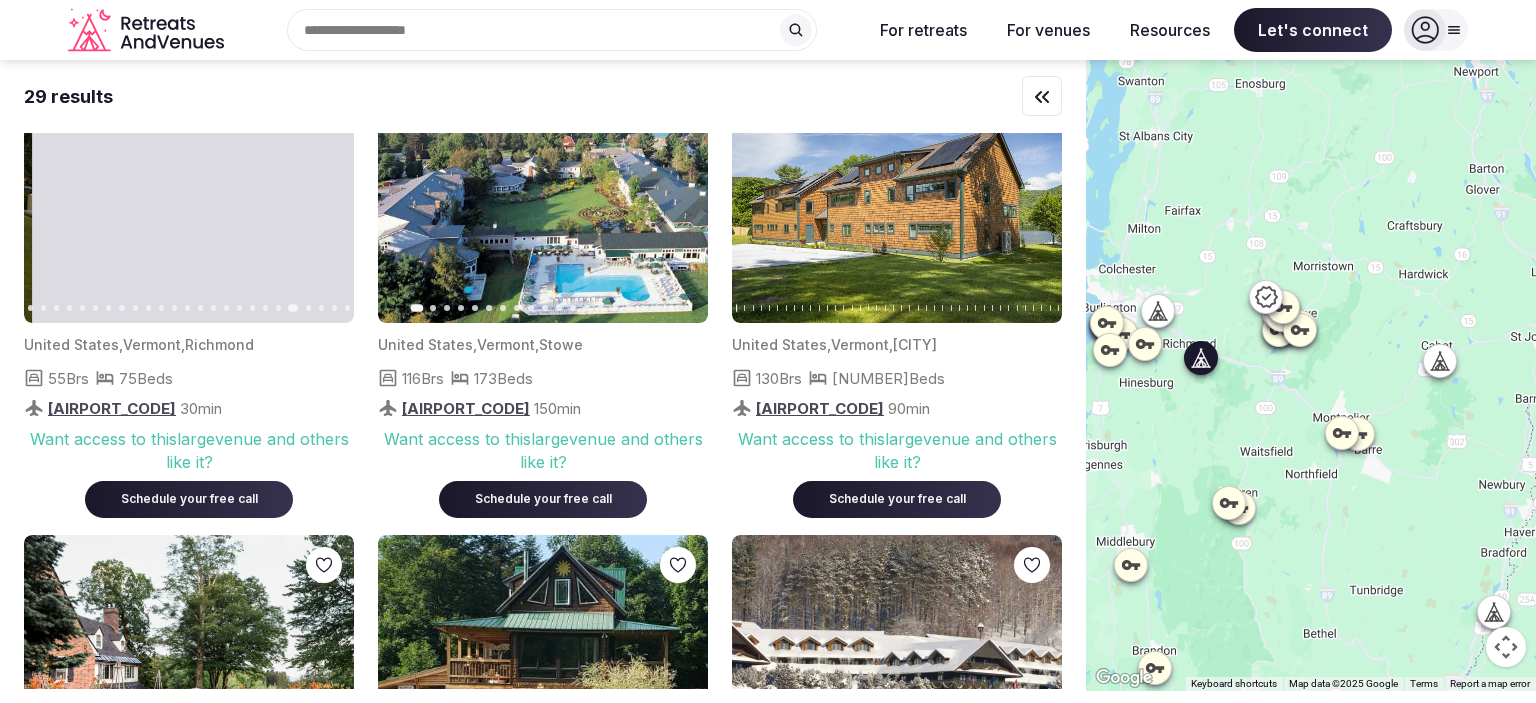 click 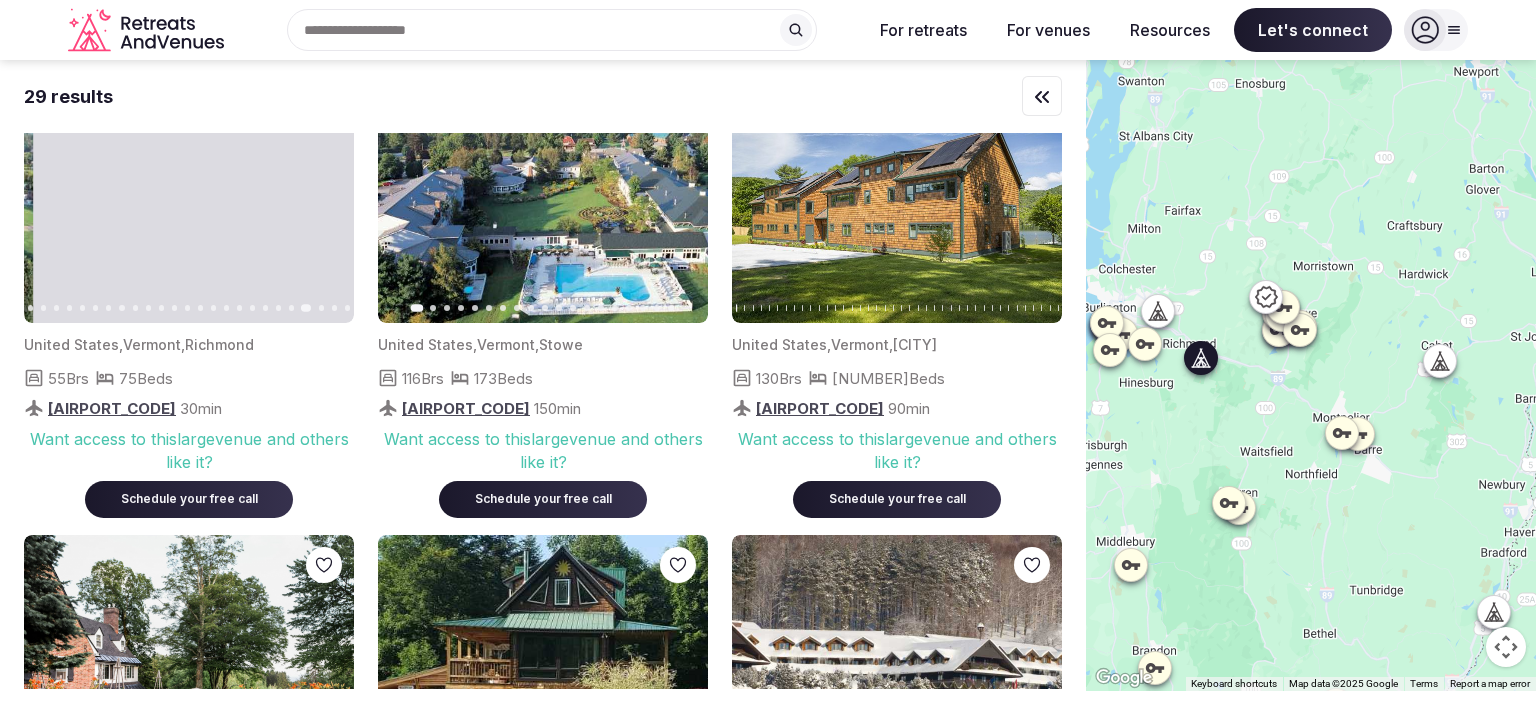 click 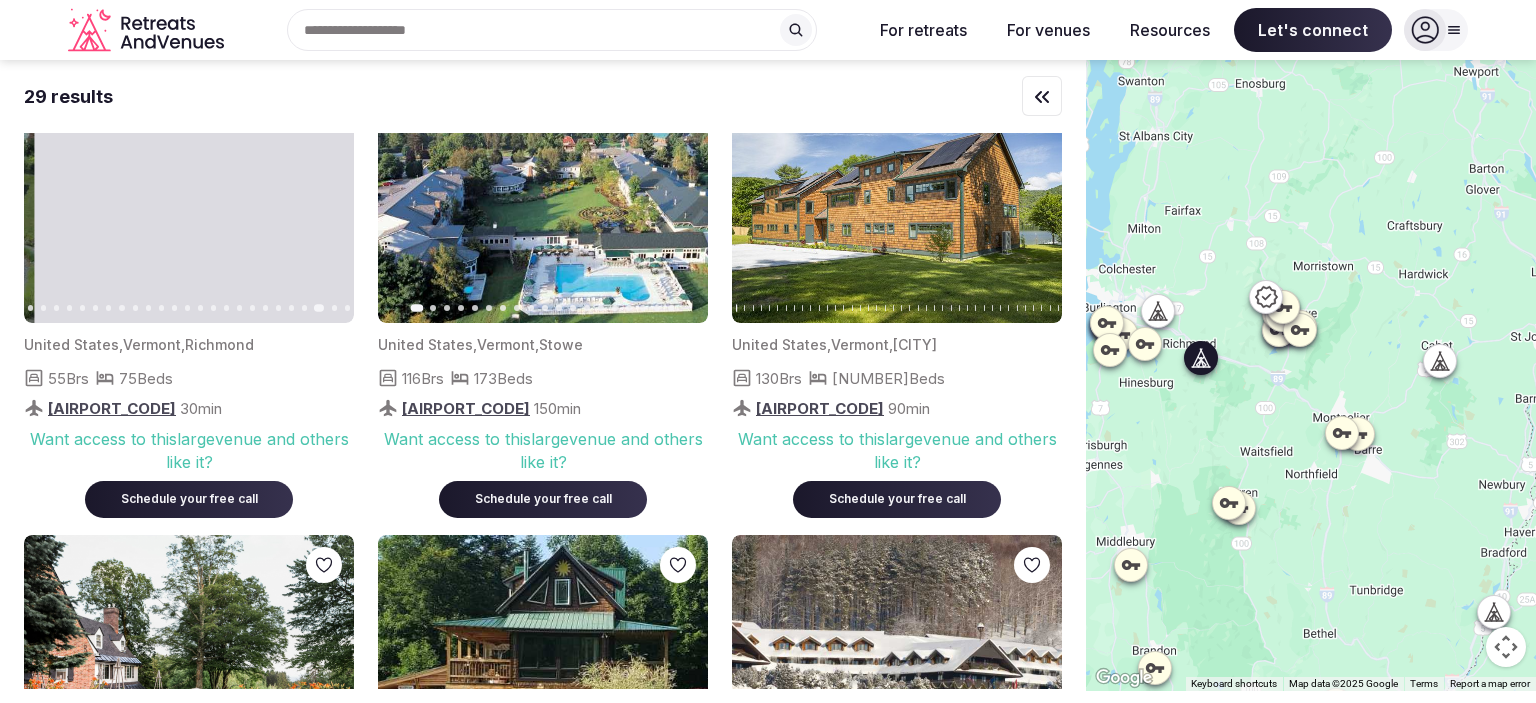 click 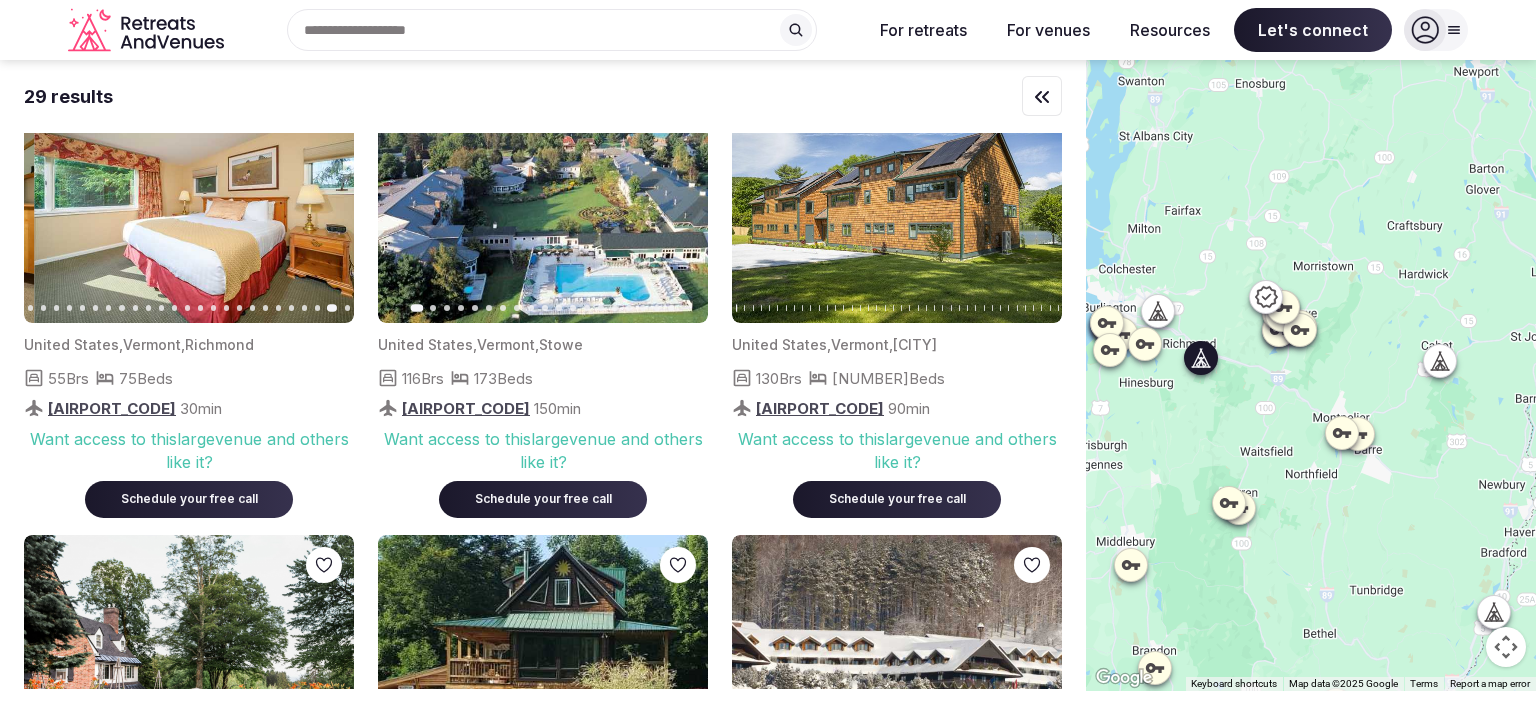 click 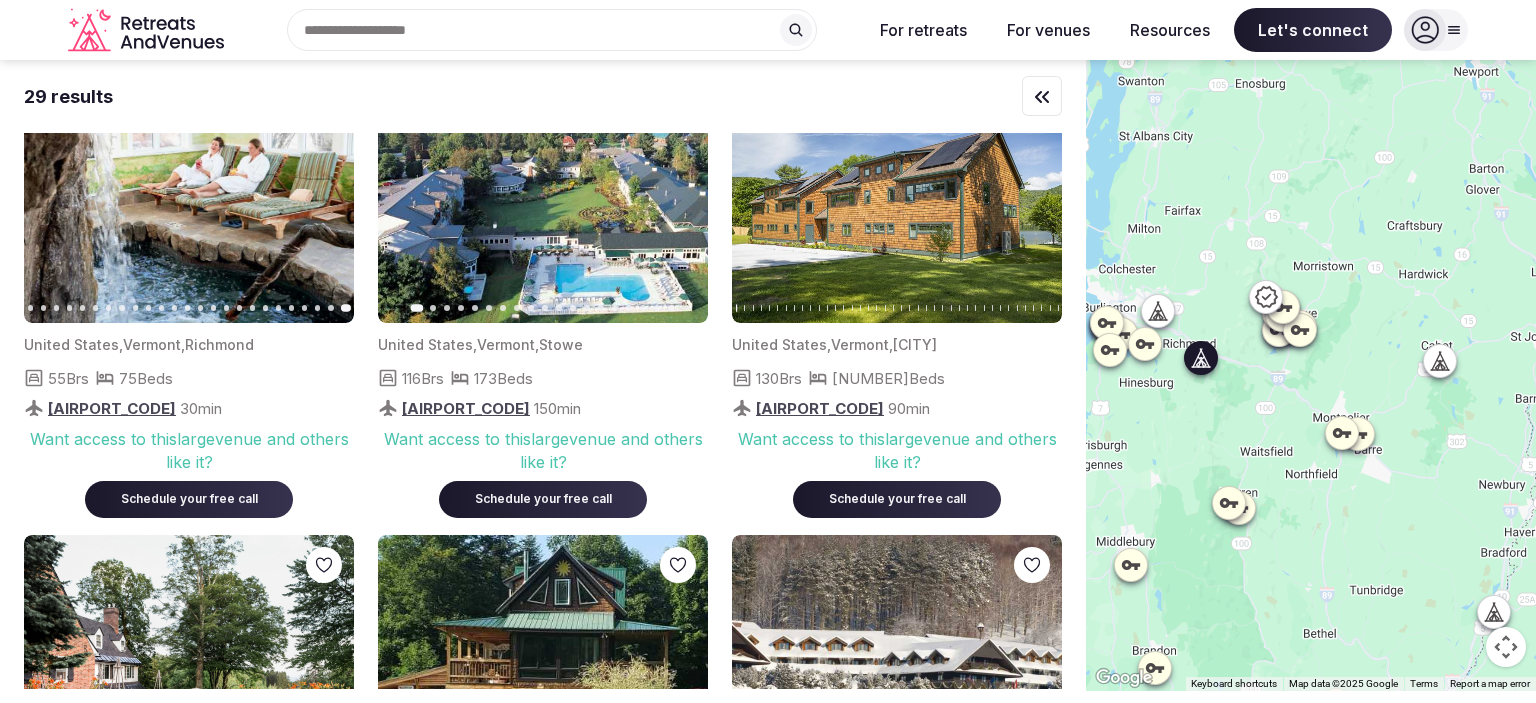 click 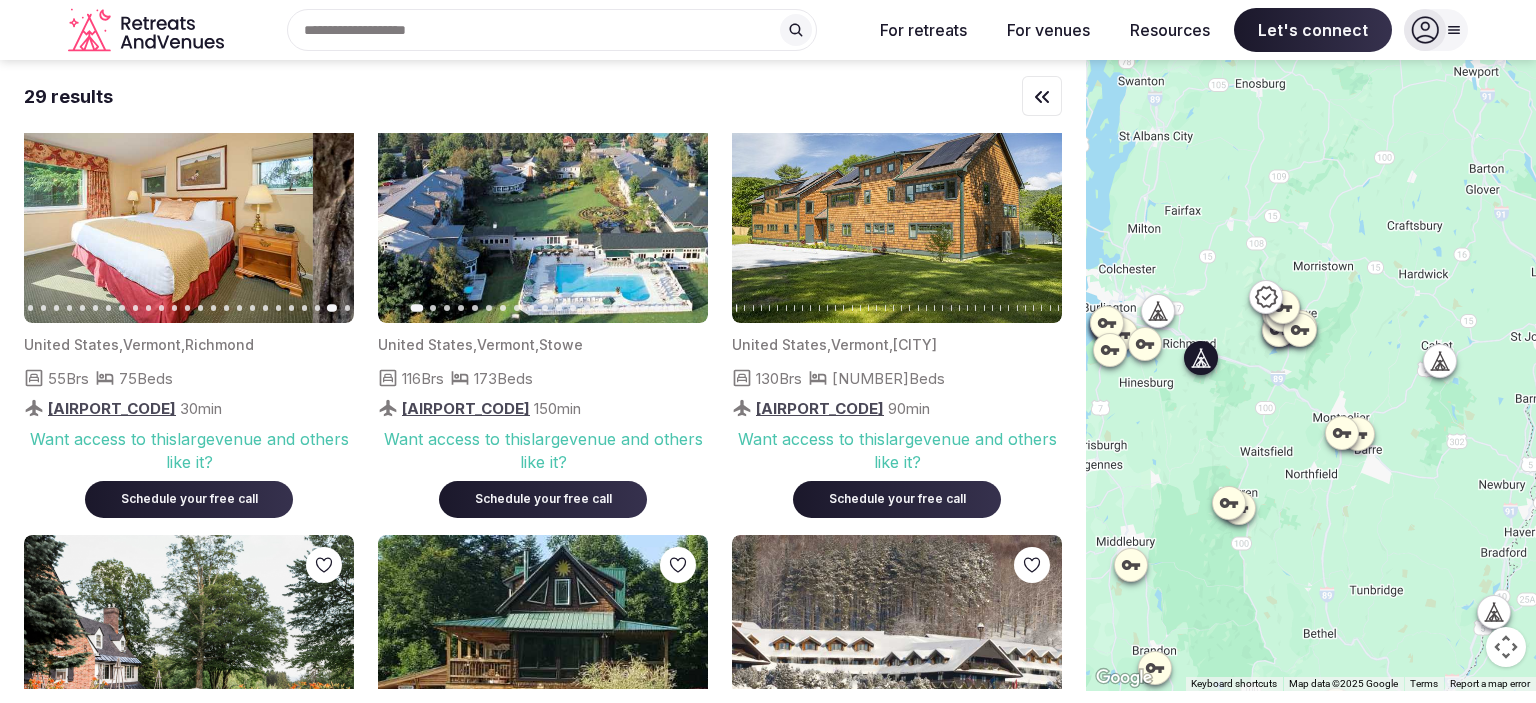 click 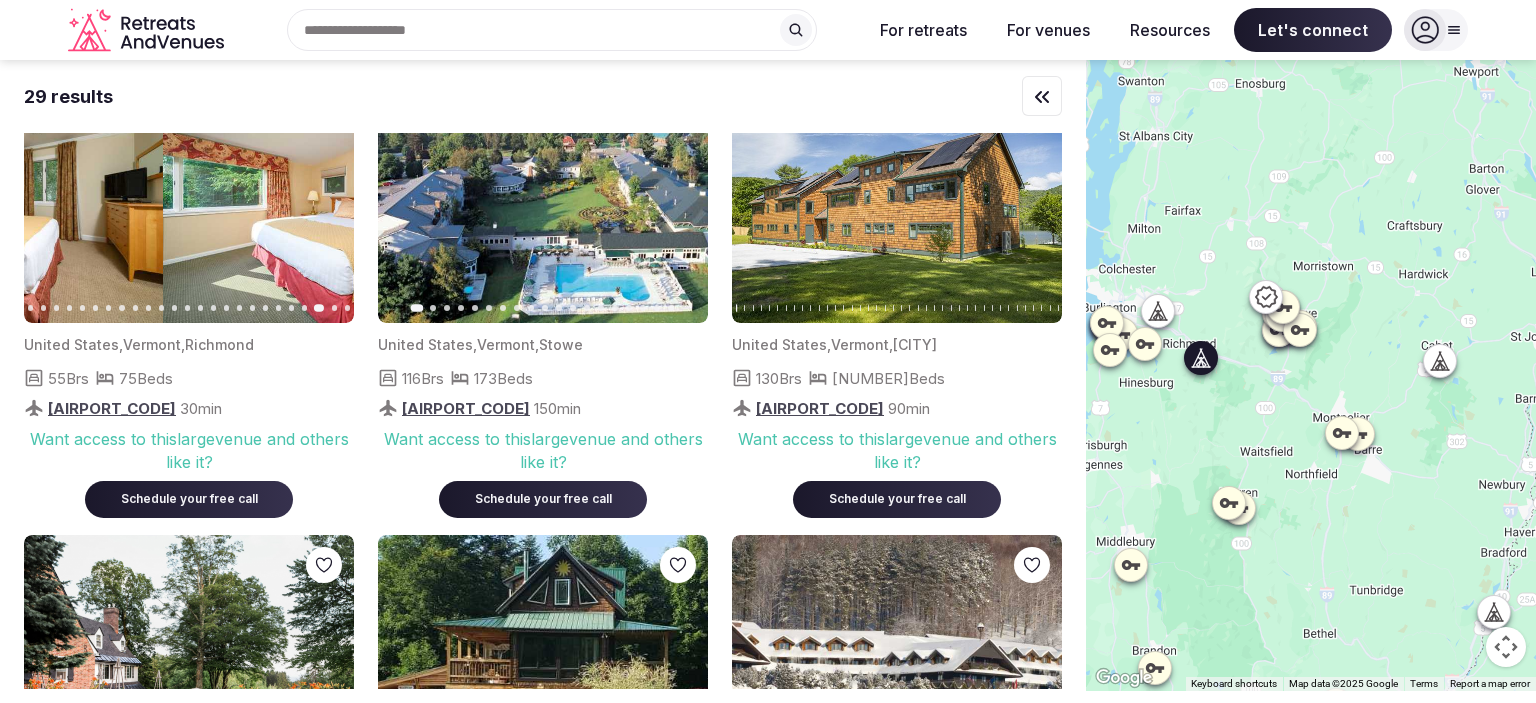 click 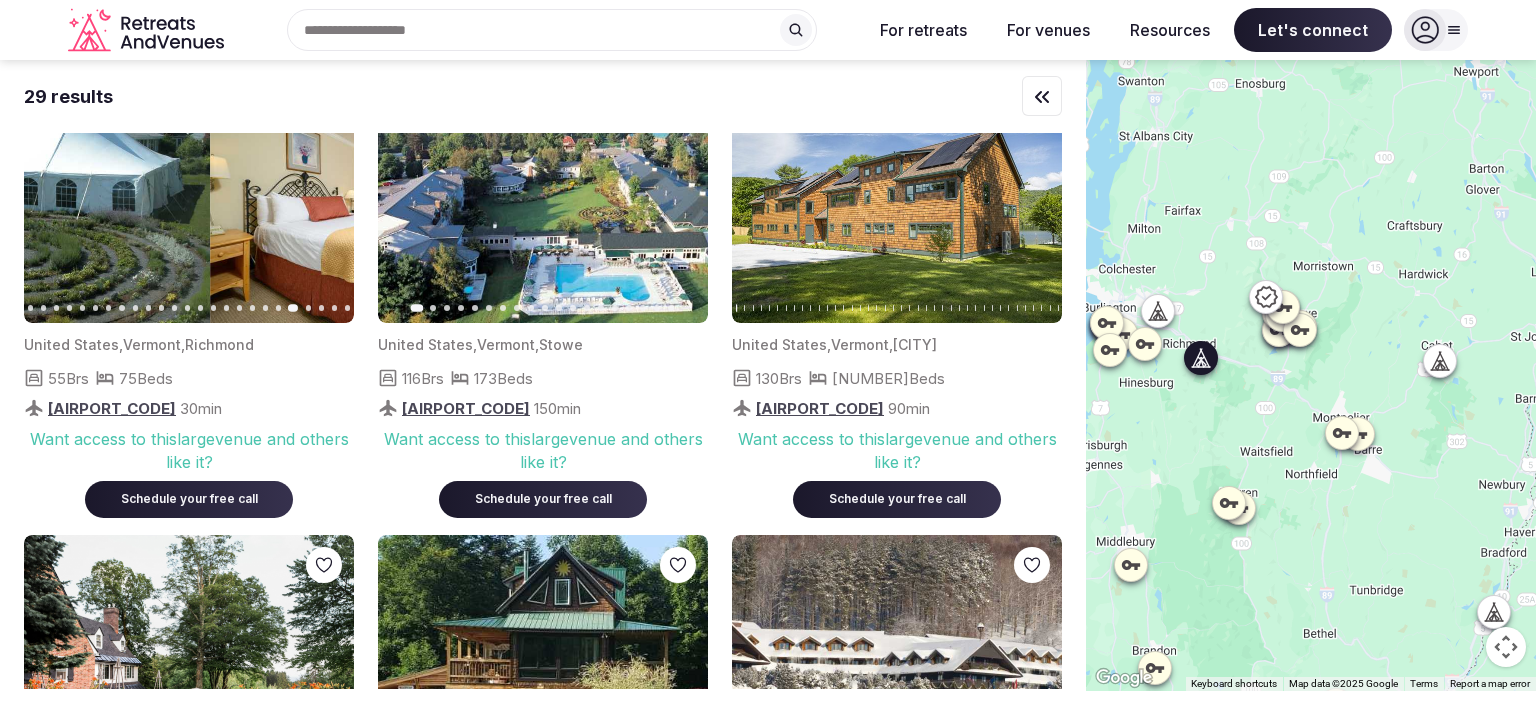 click 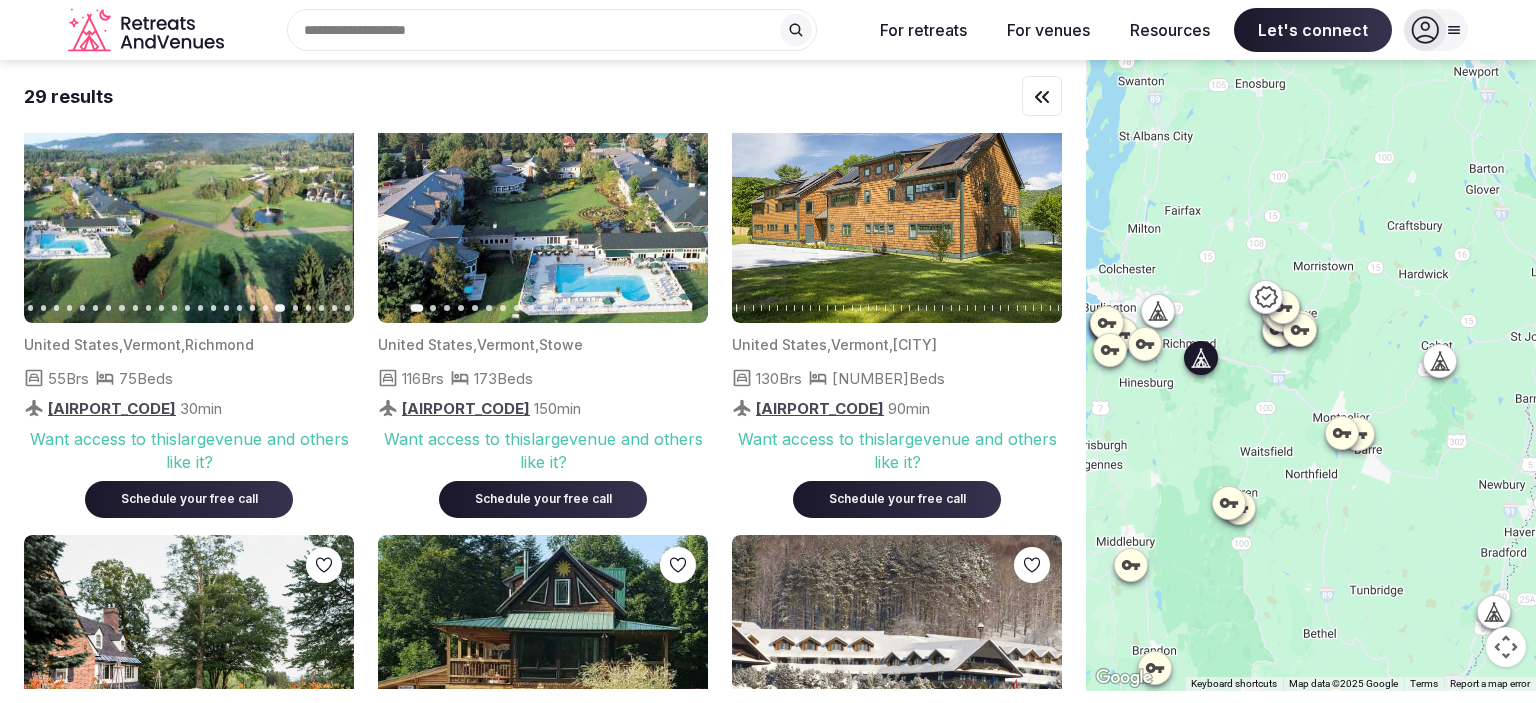 click 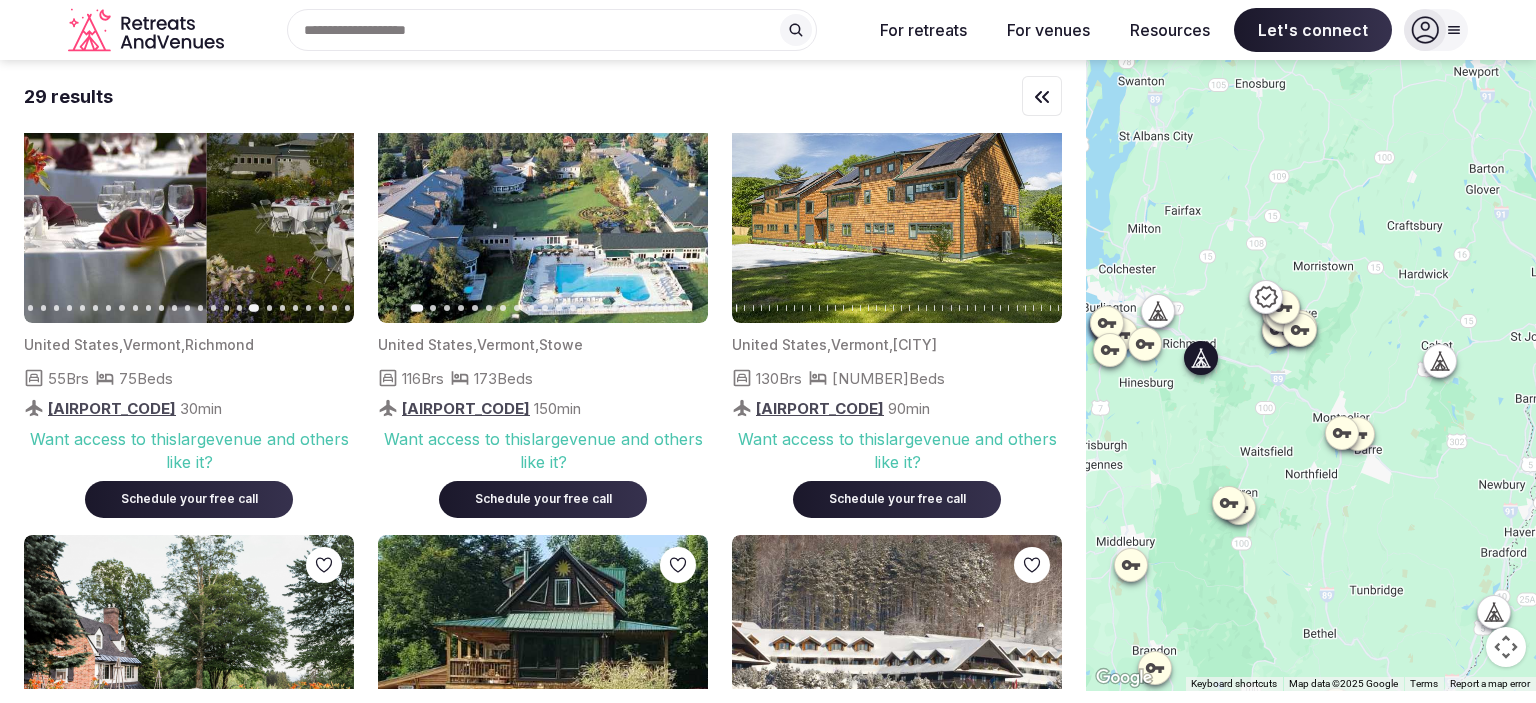 click 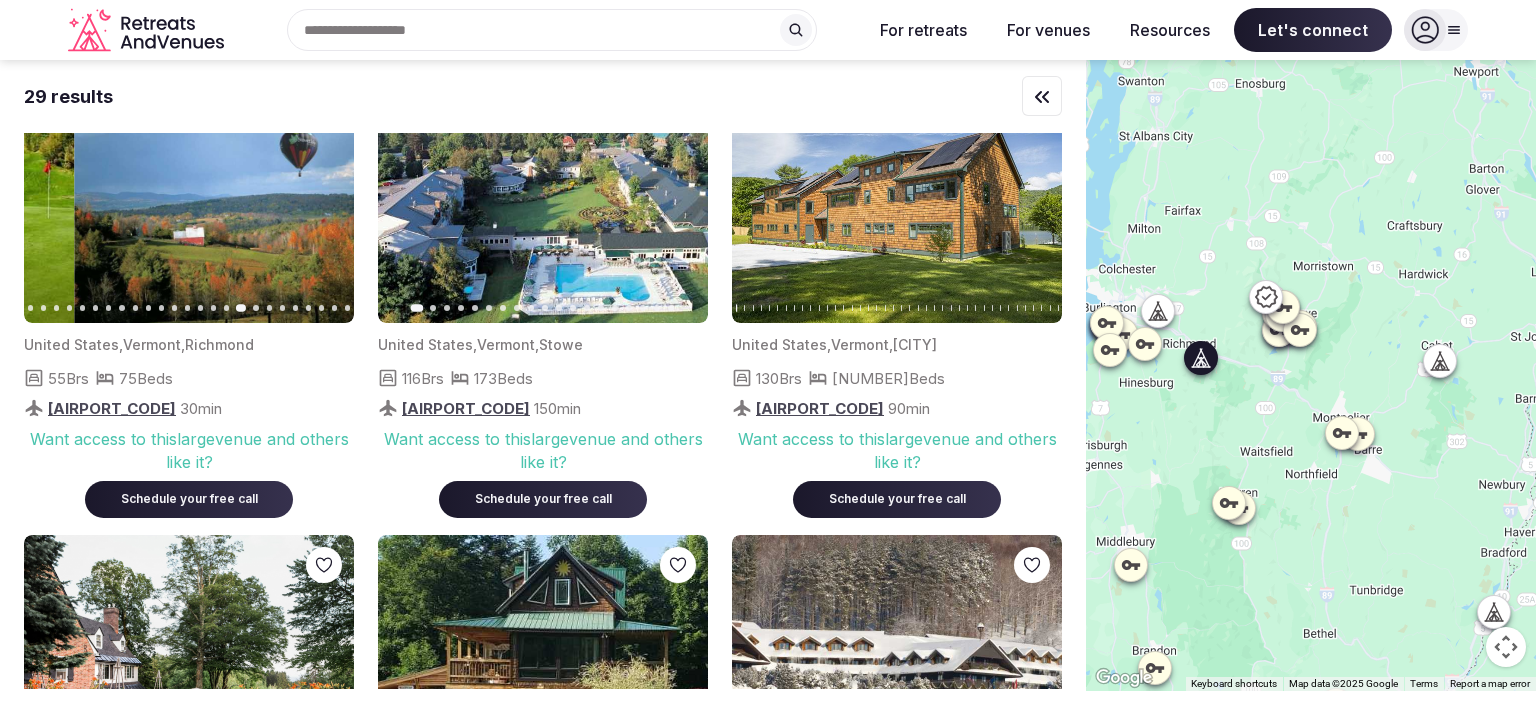 click 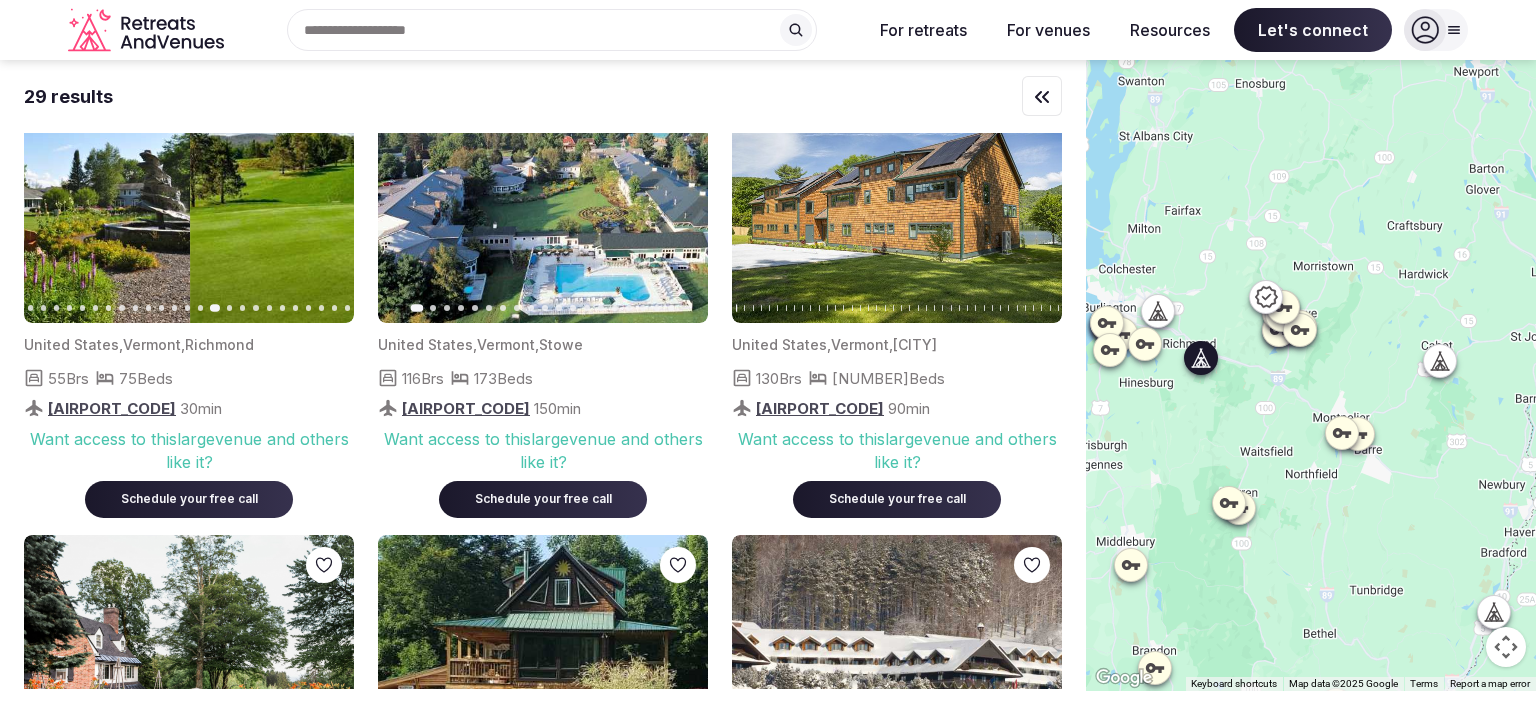 click 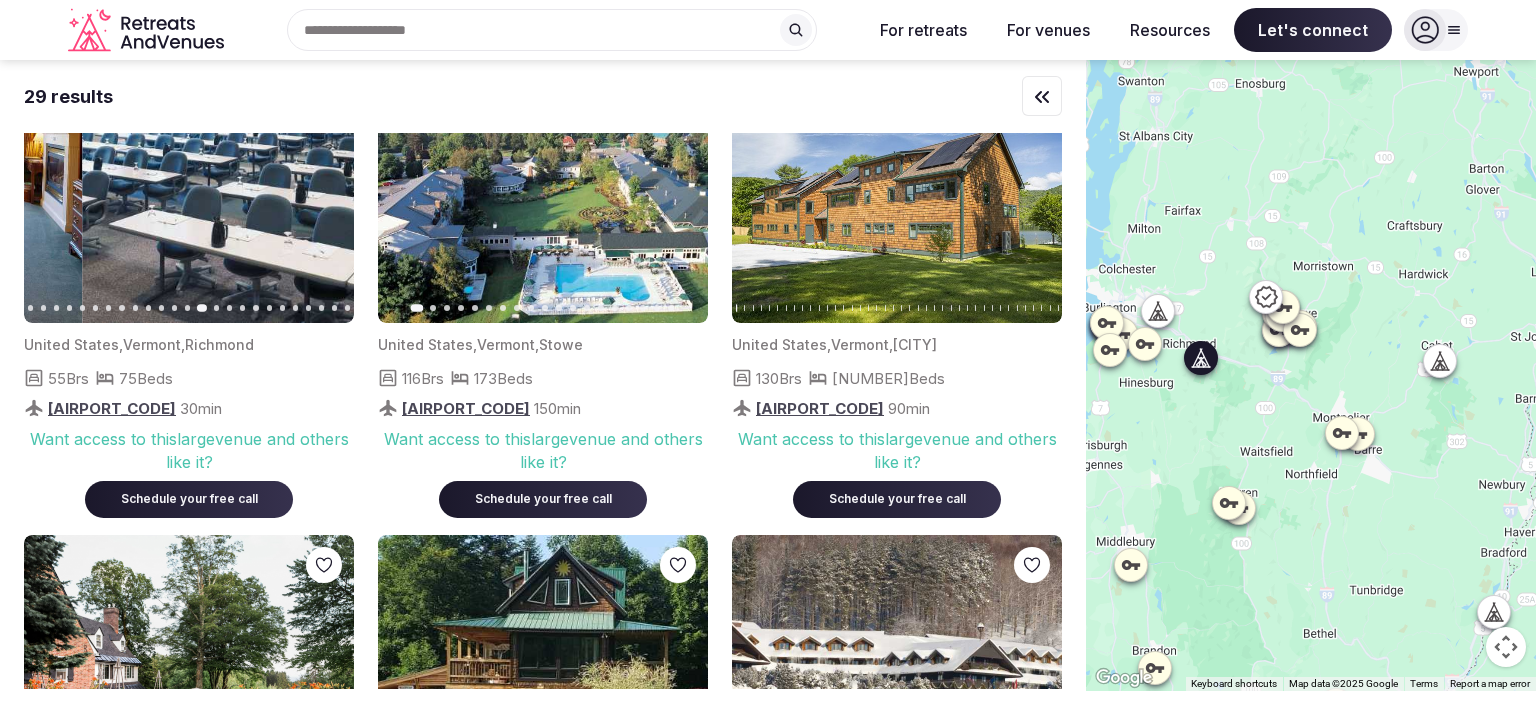 click 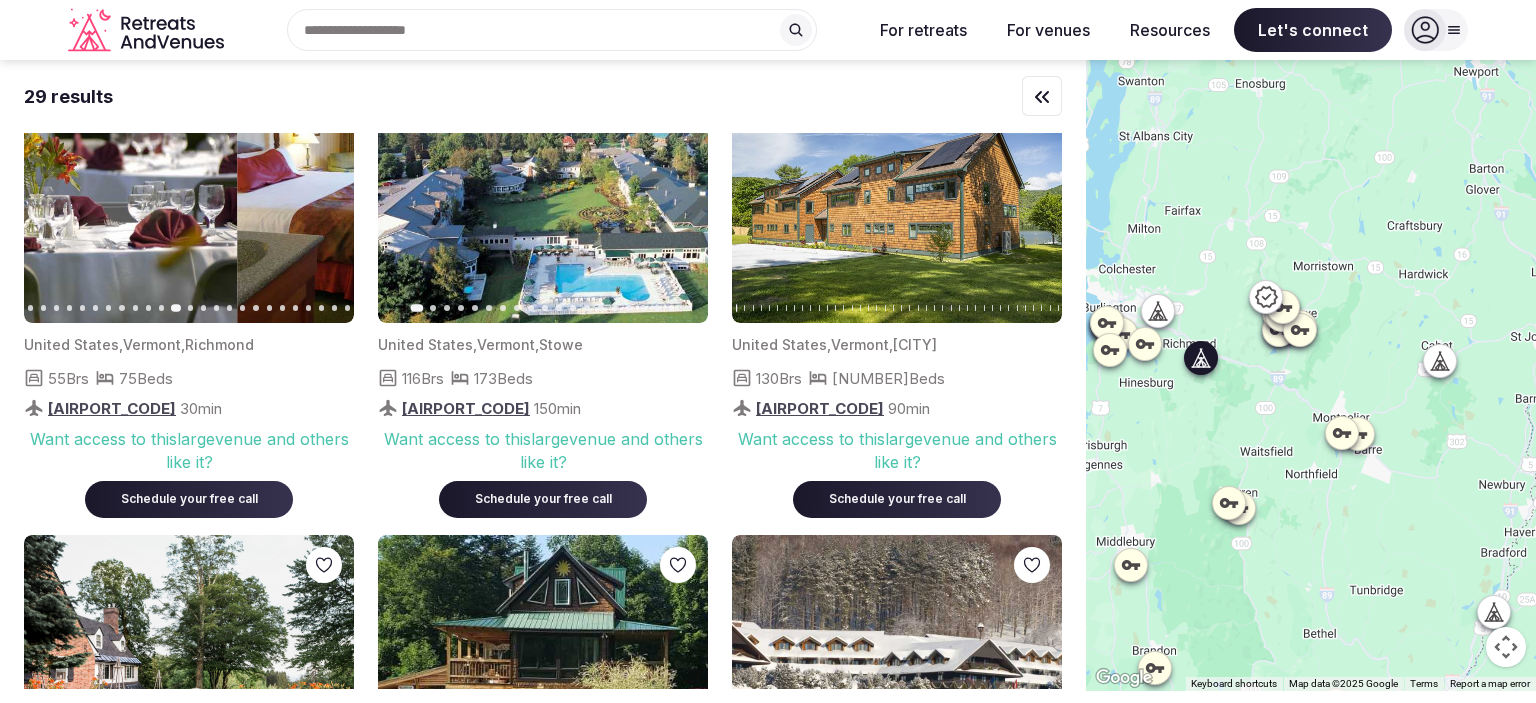click 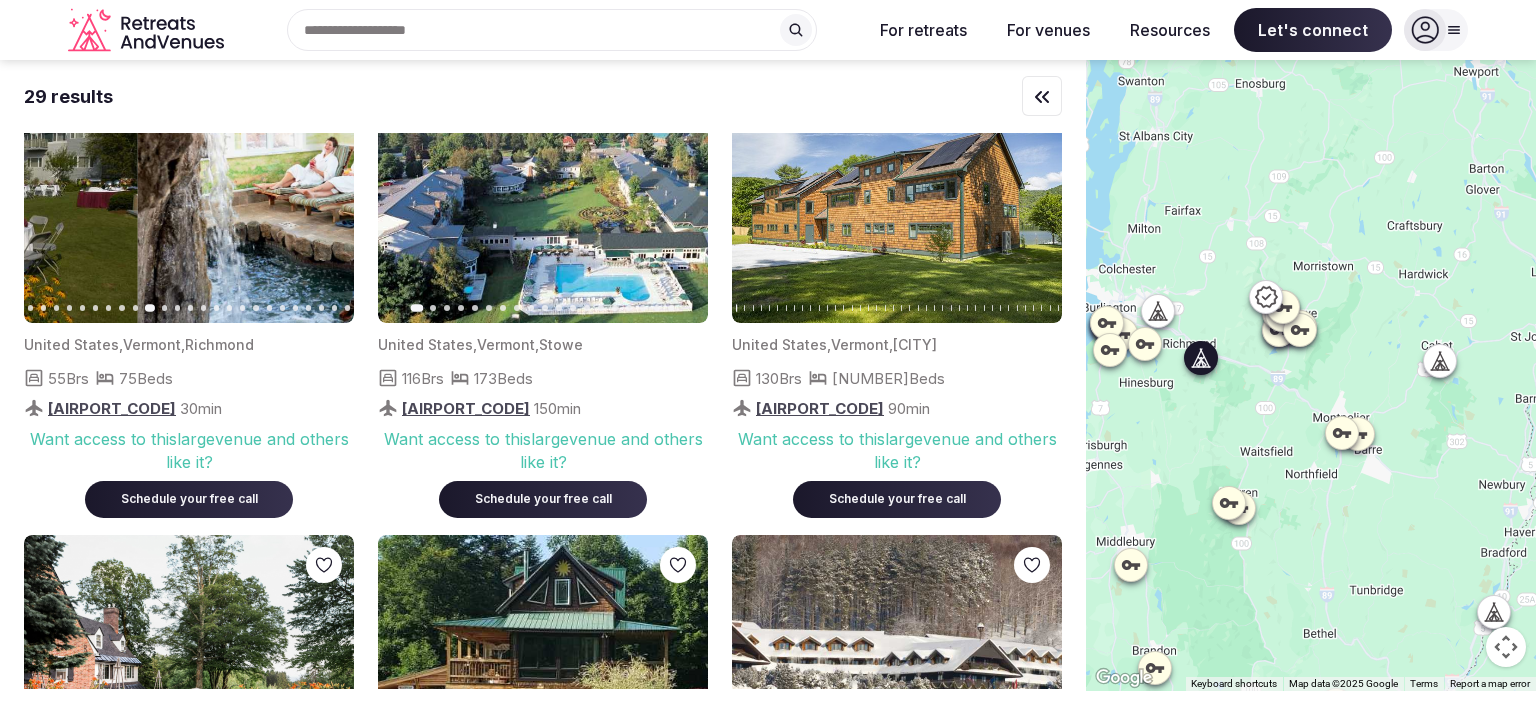 click 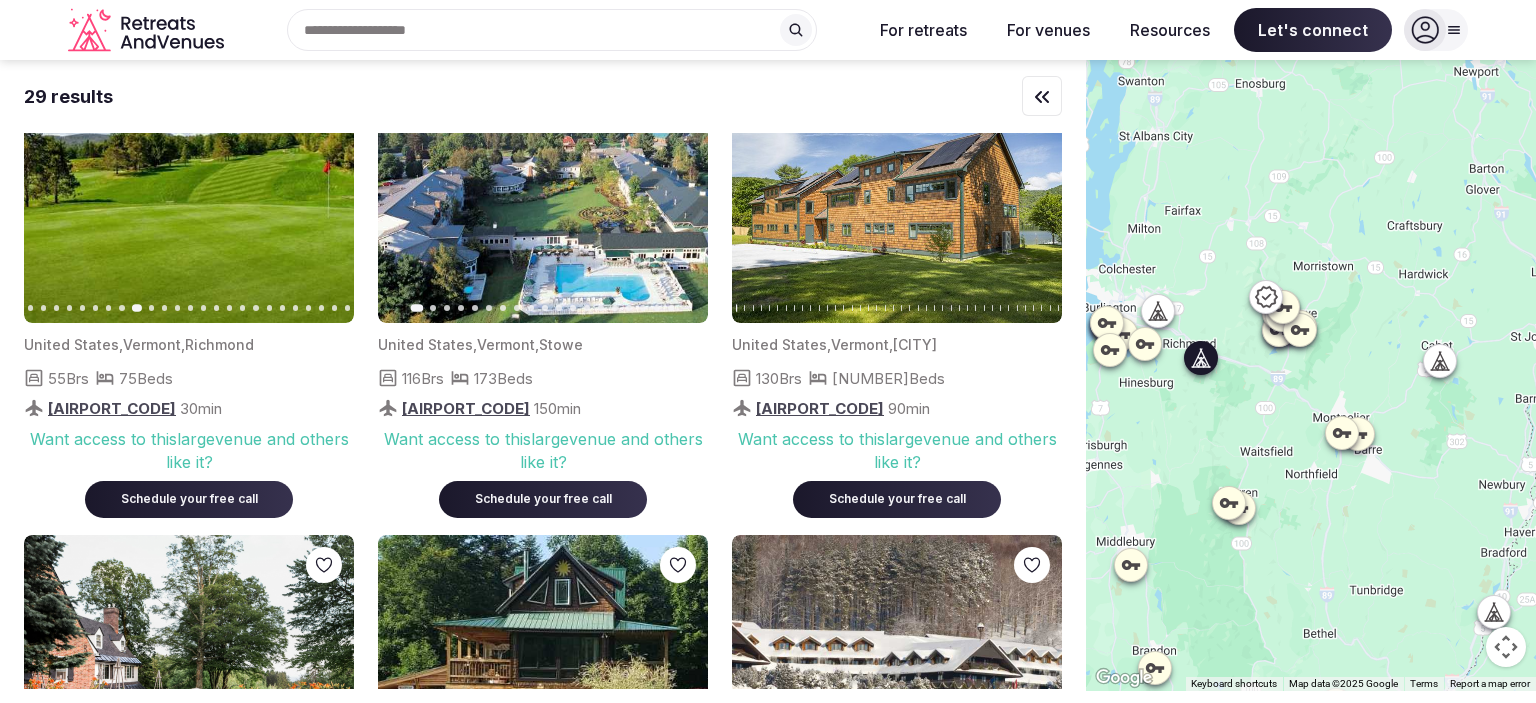 click 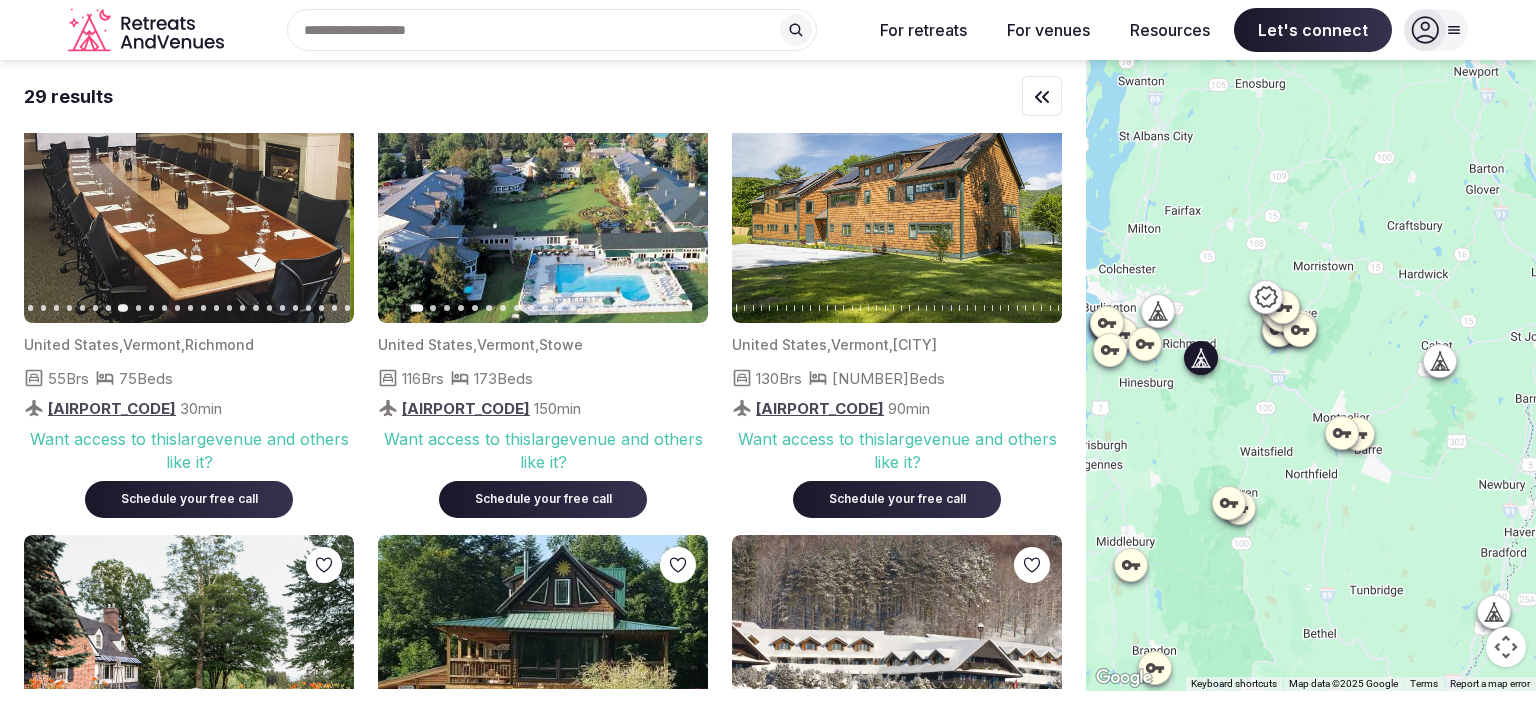 click 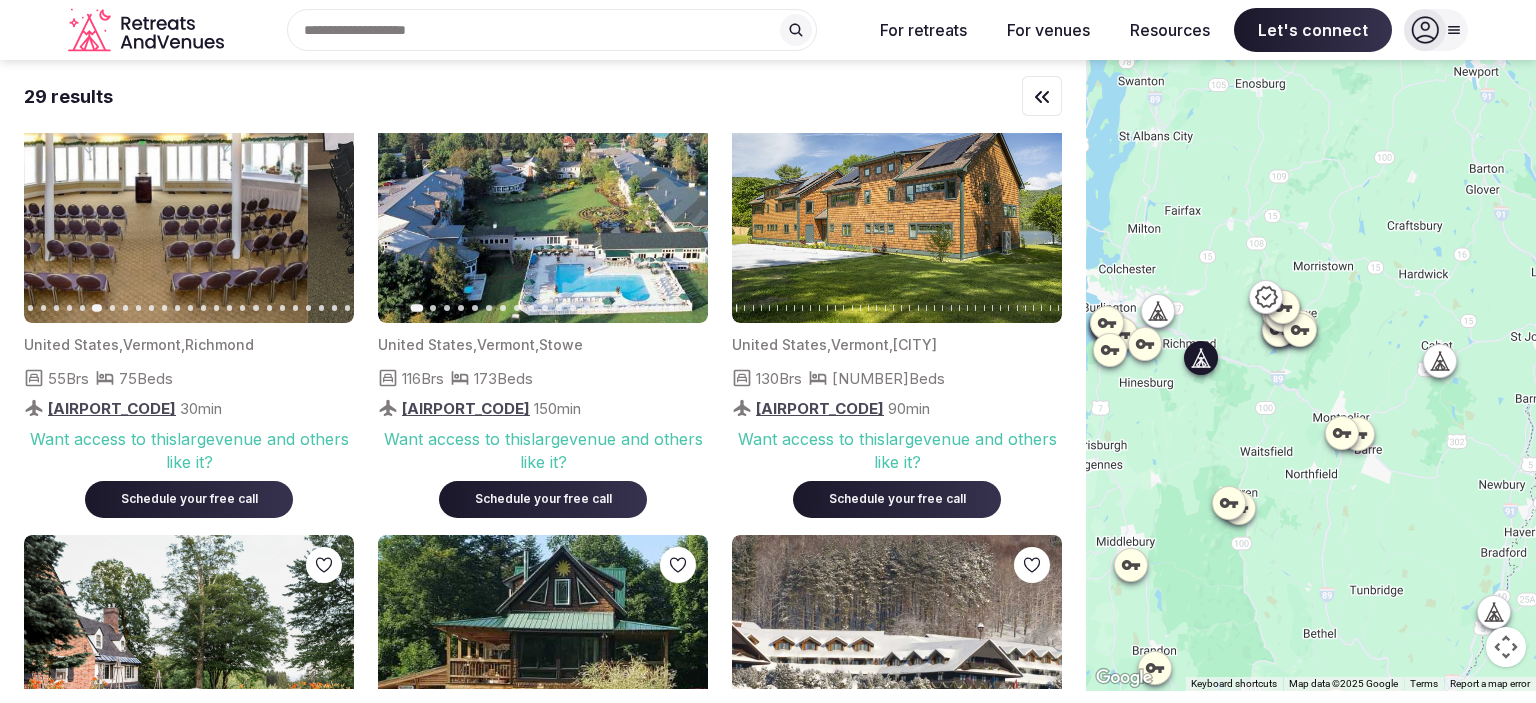click 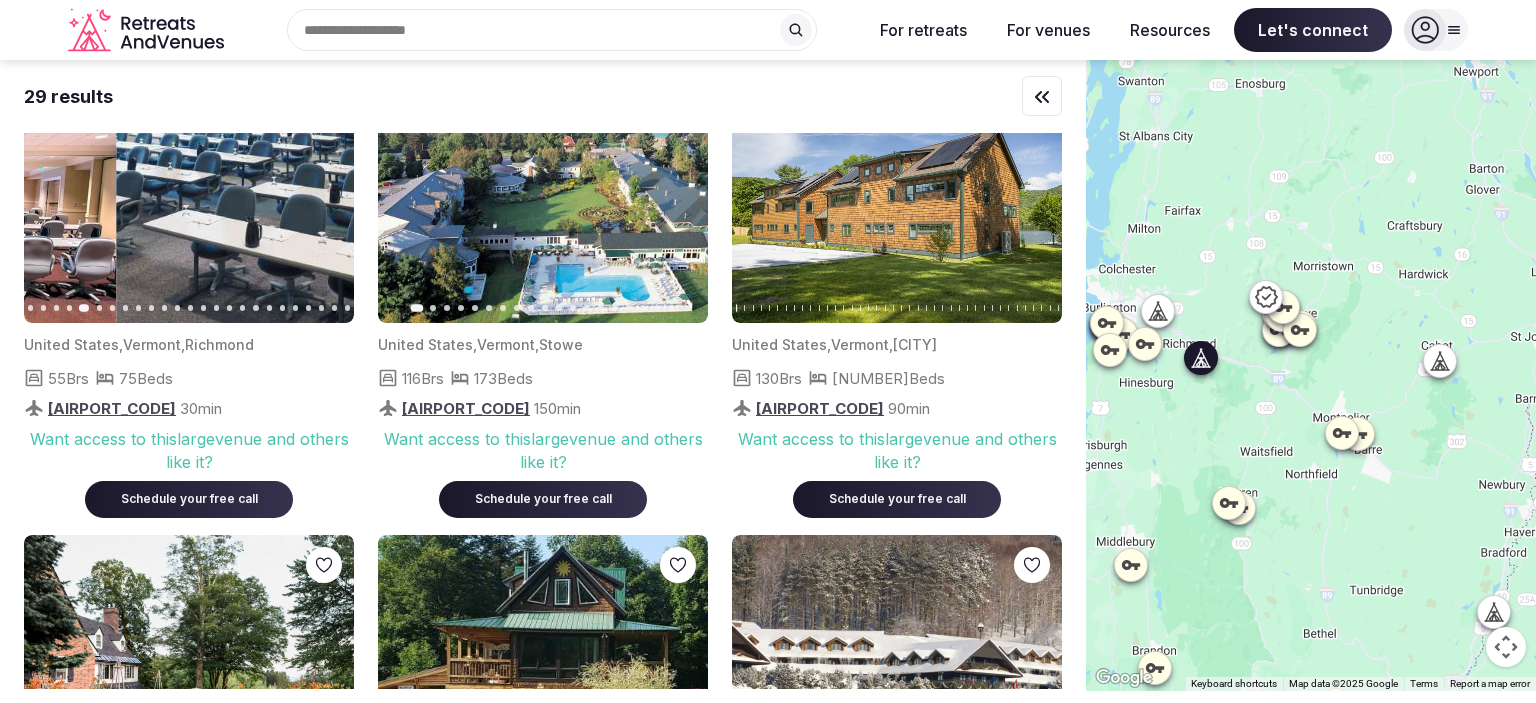 click 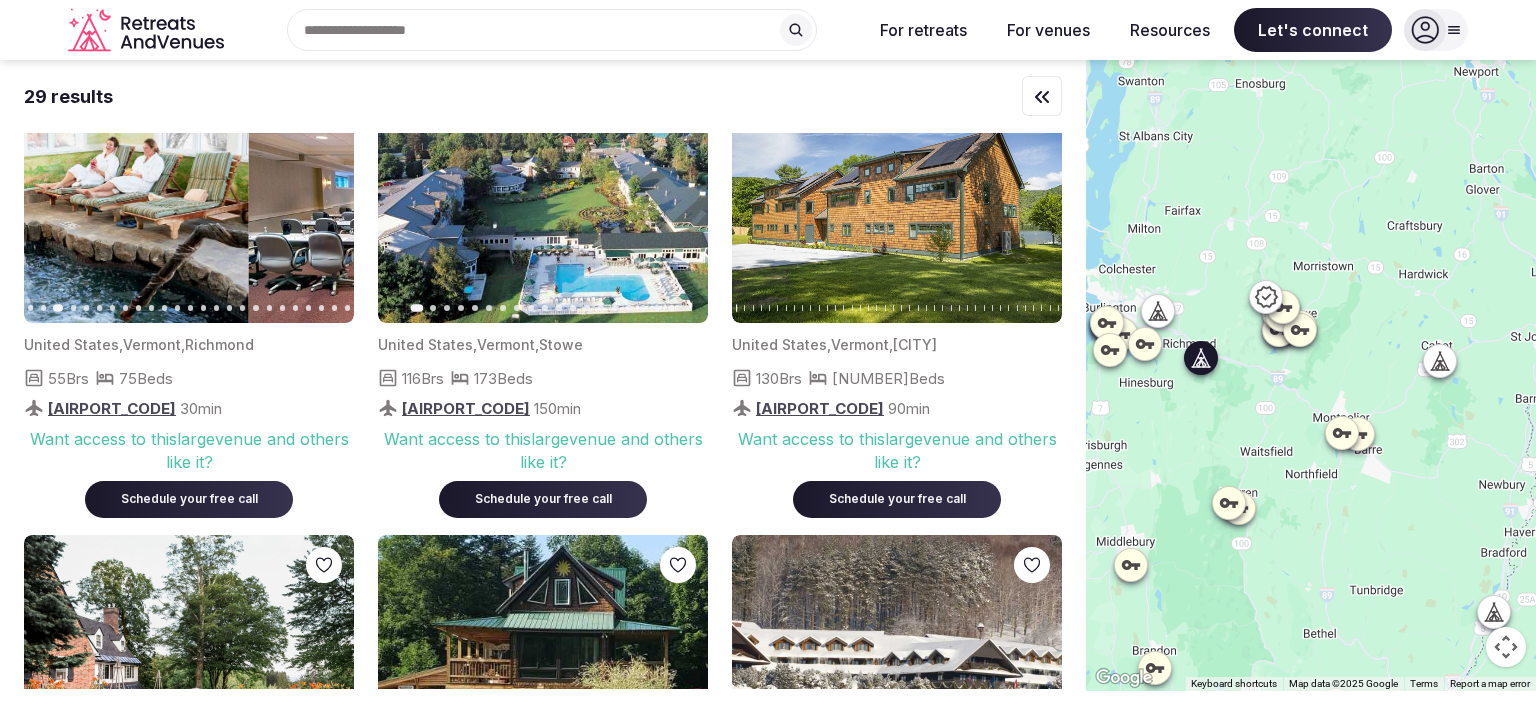 click 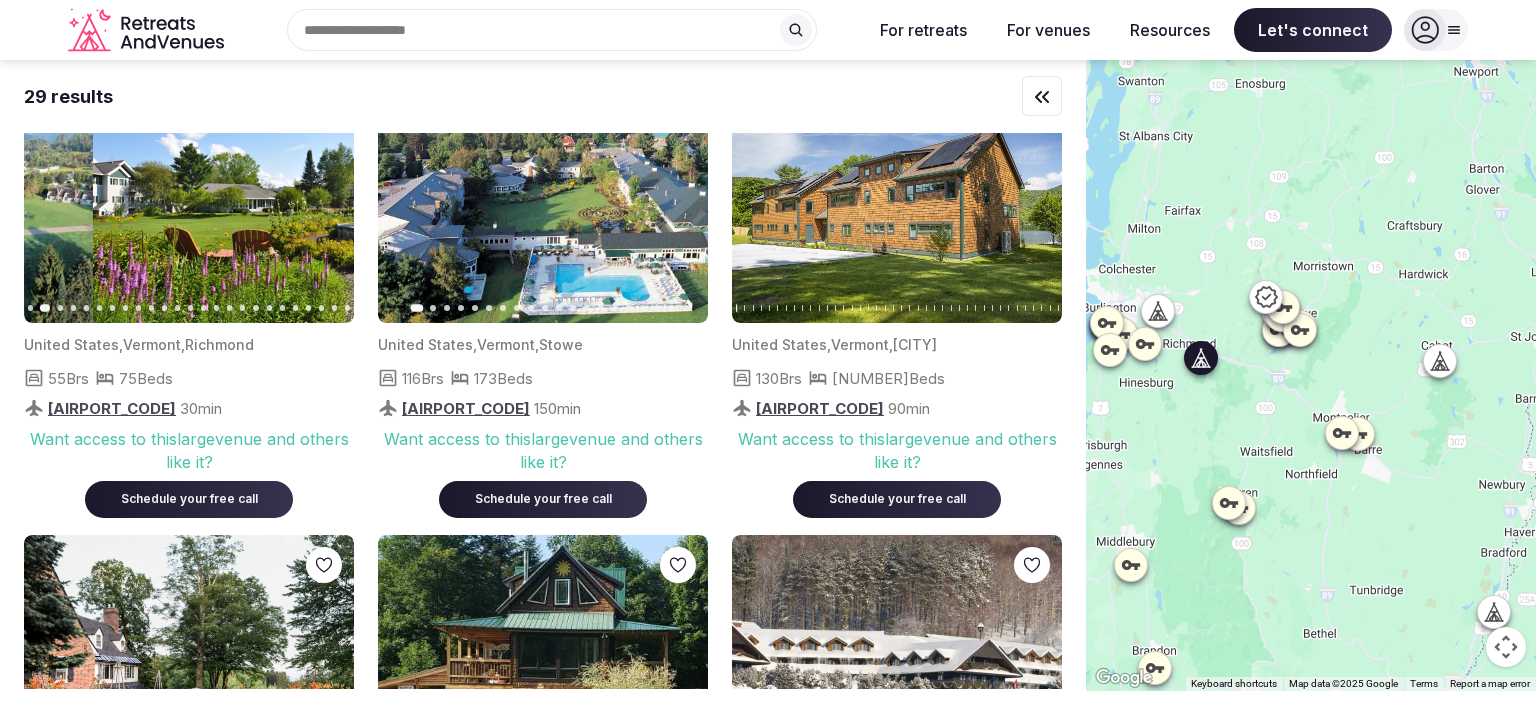 click 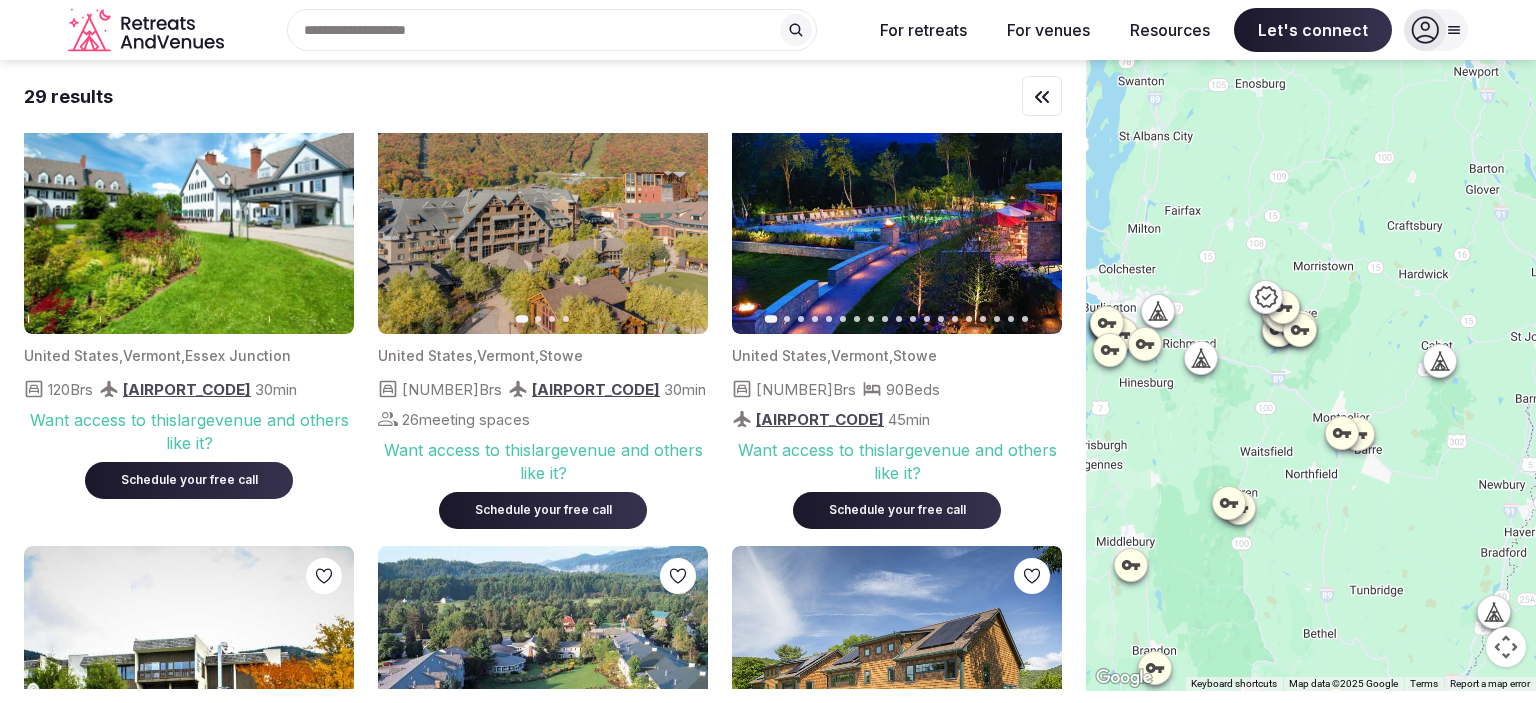scroll, scrollTop: 0, scrollLeft: 0, axis: both 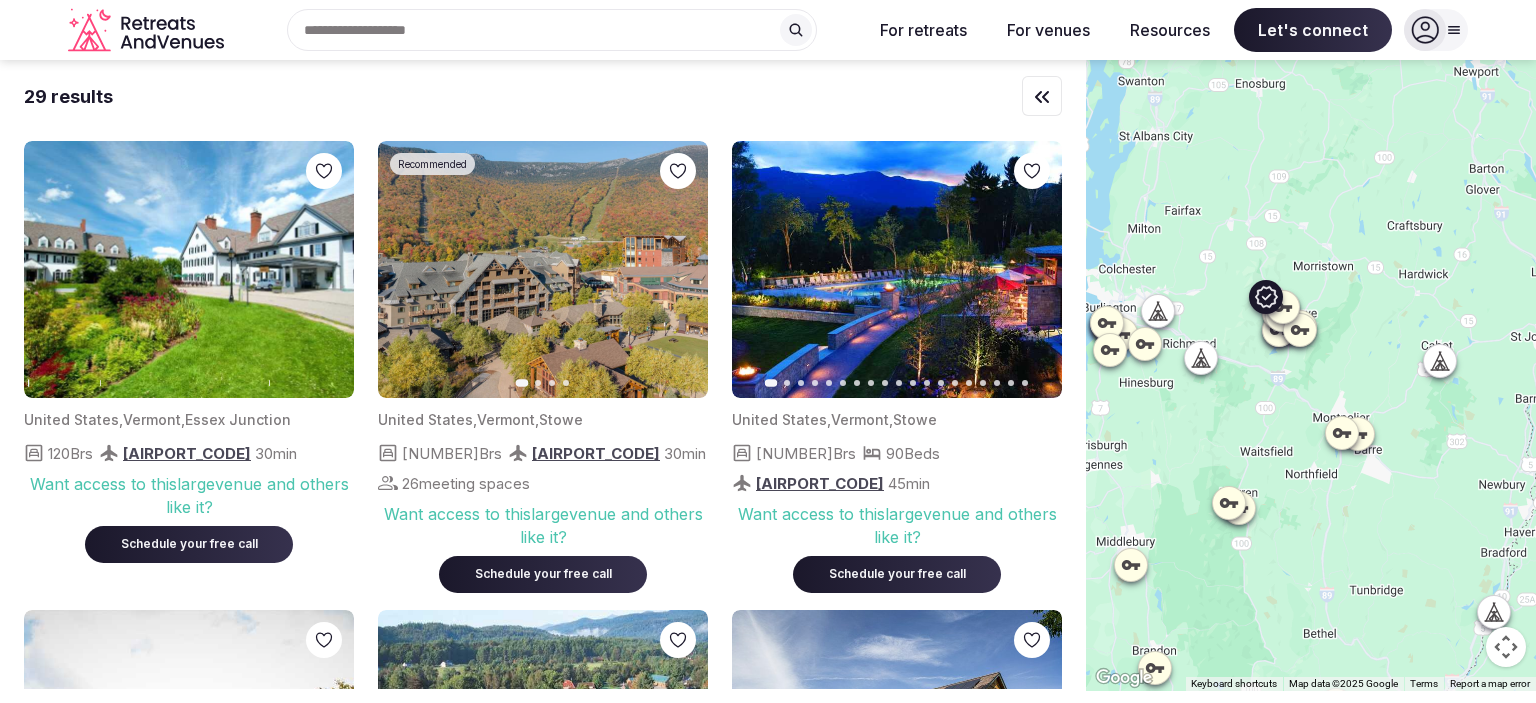 click on "Next slide" at bounding box center (680, 270) 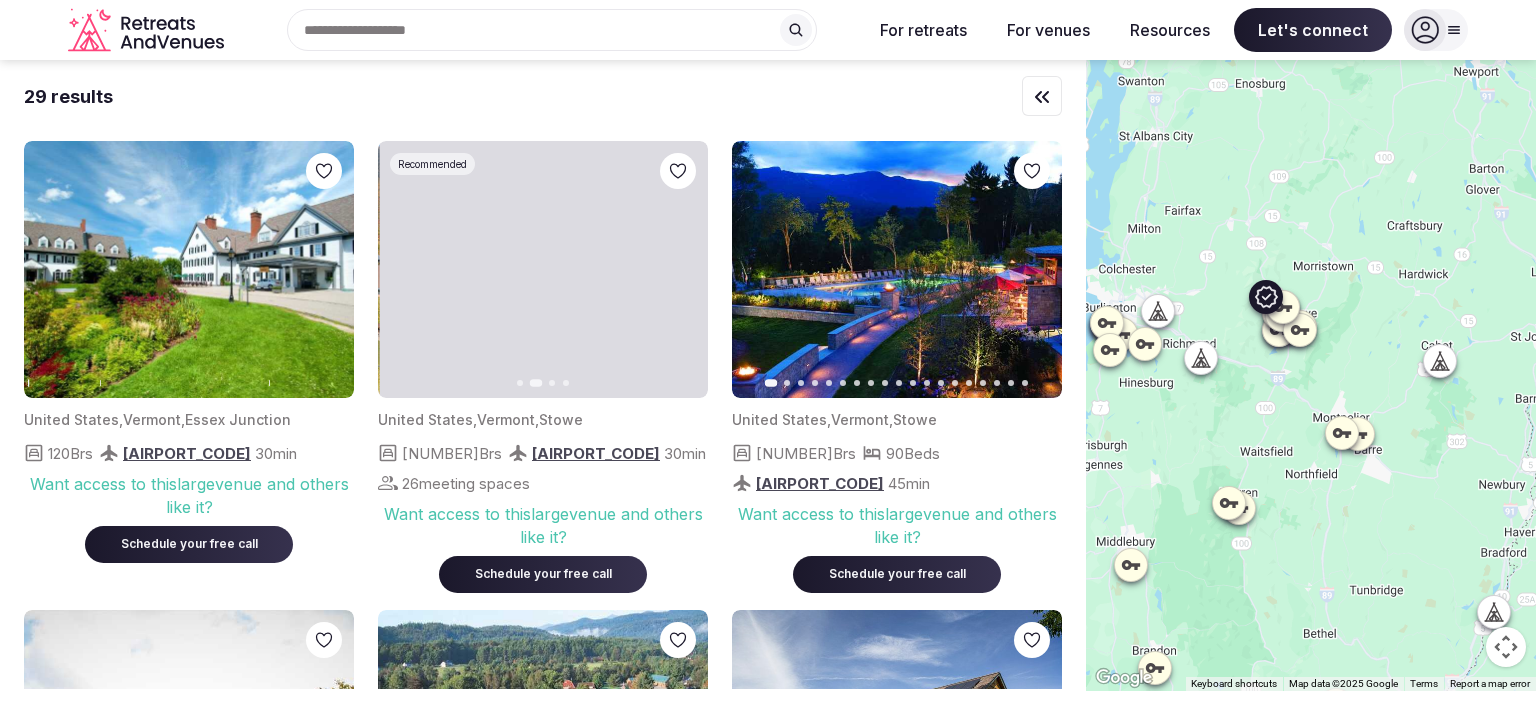 click on "Next slide" at bounding box center (680, 270) 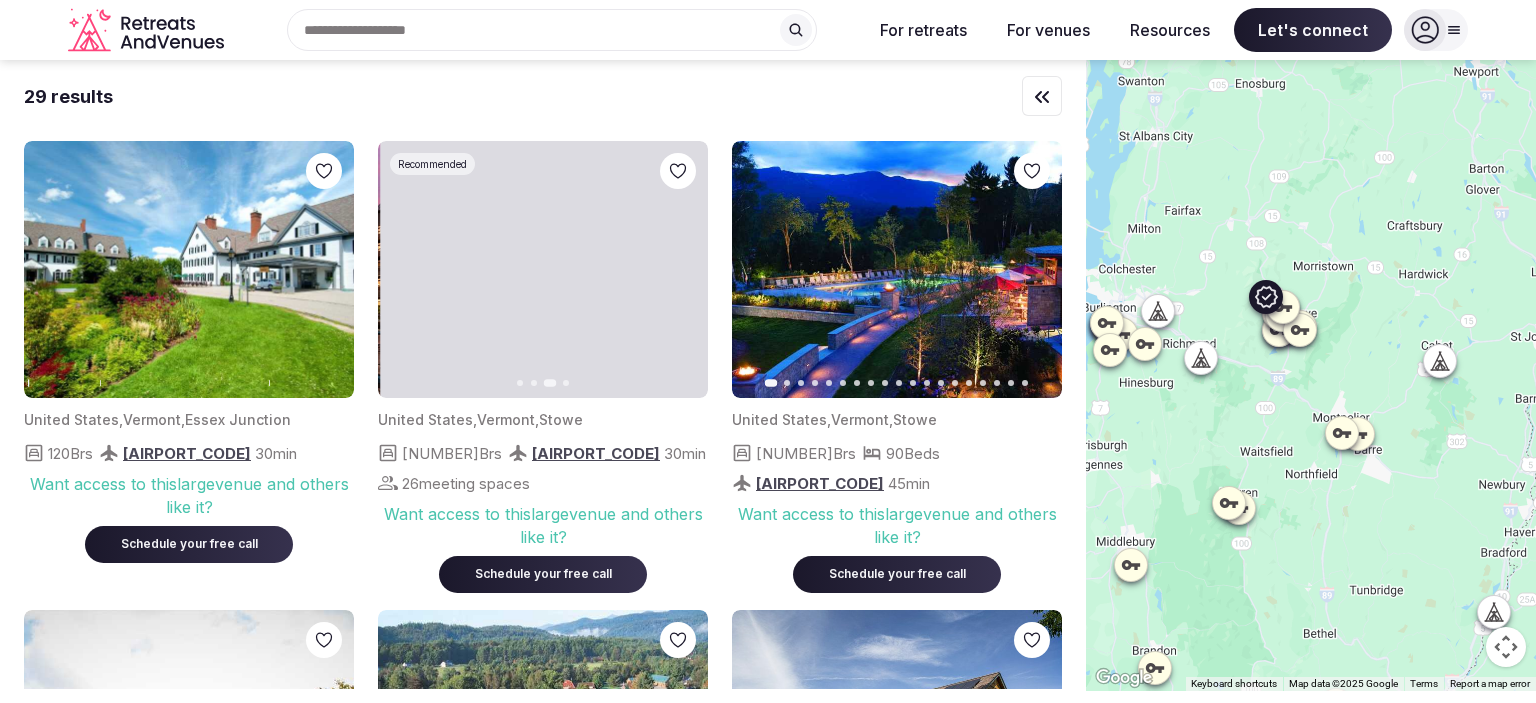 click on "Next slide" at bounding box center [680, 270] 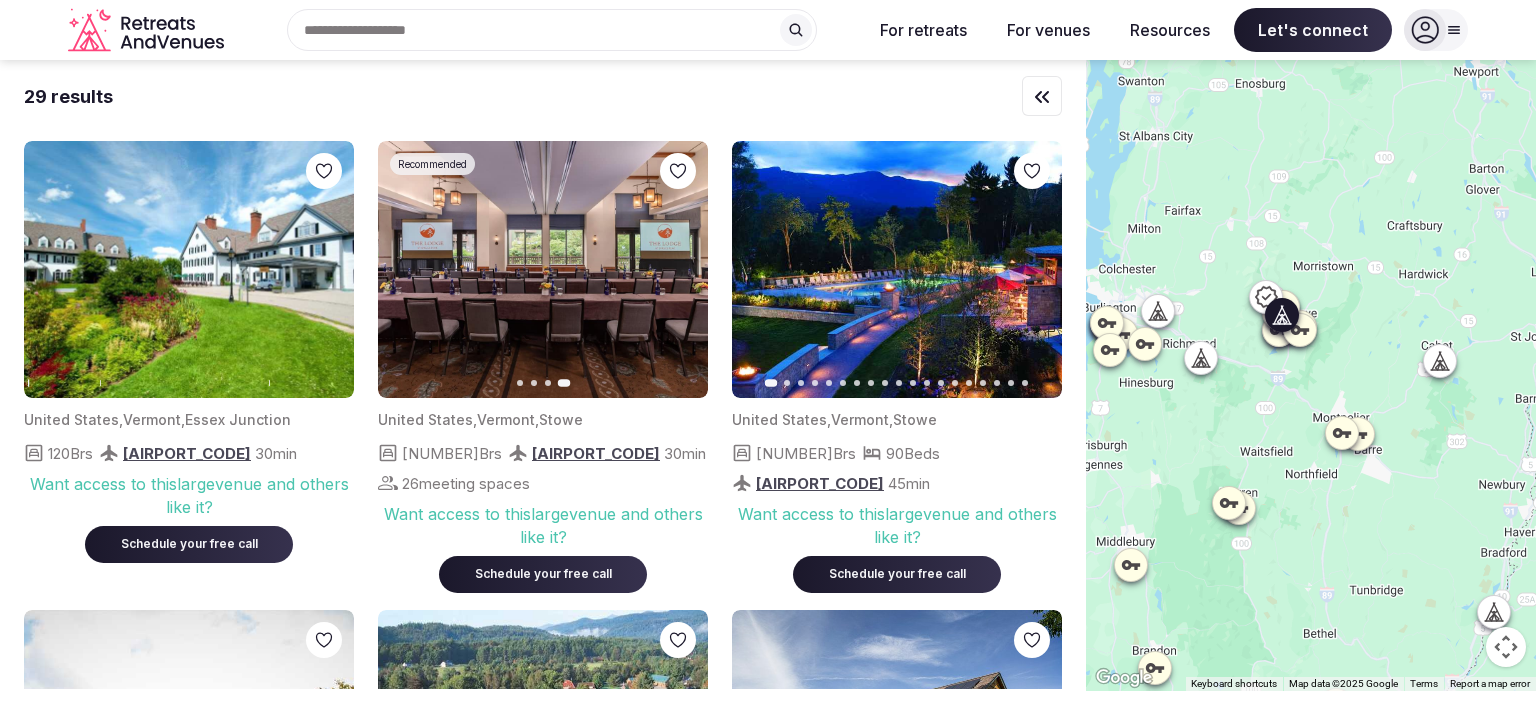 click on "Next slide" at bounding box center [1034, 270] 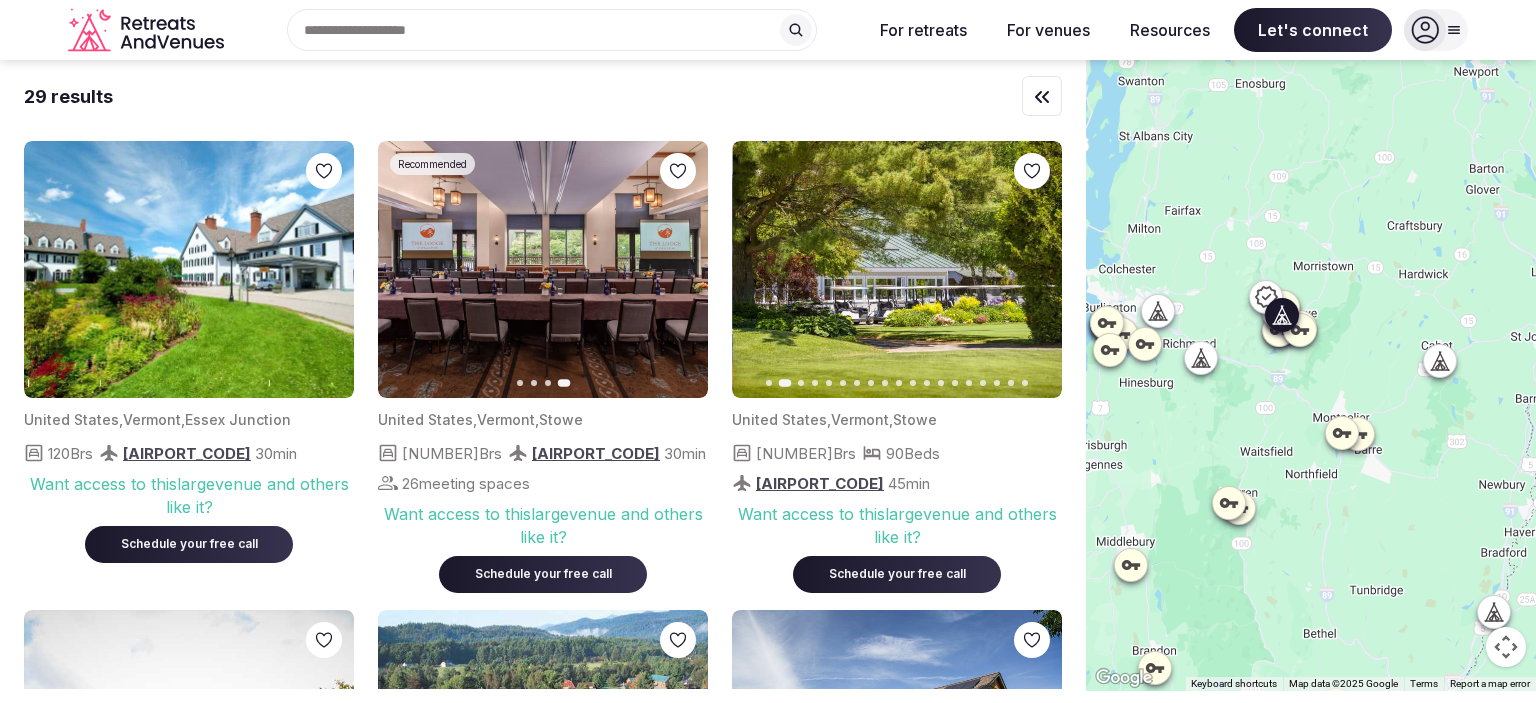 click 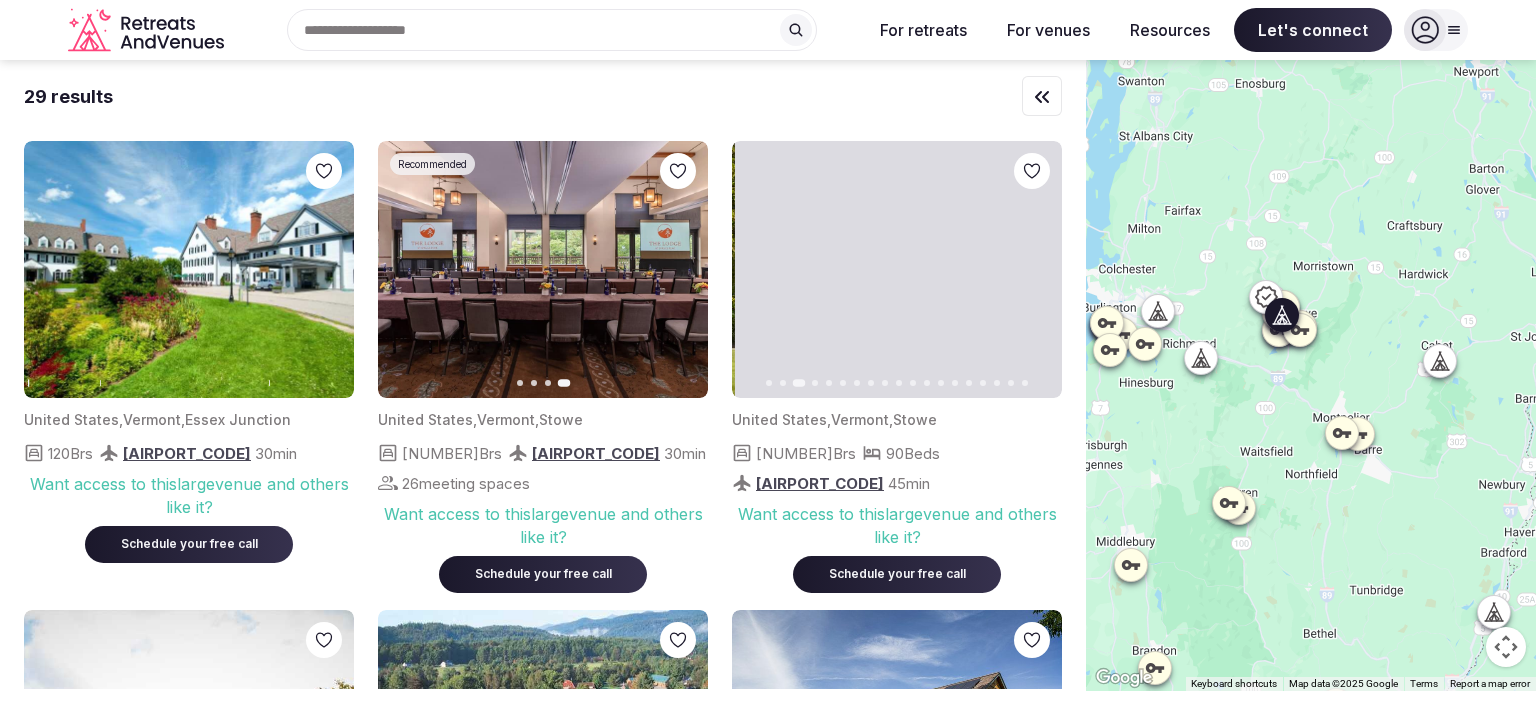 click 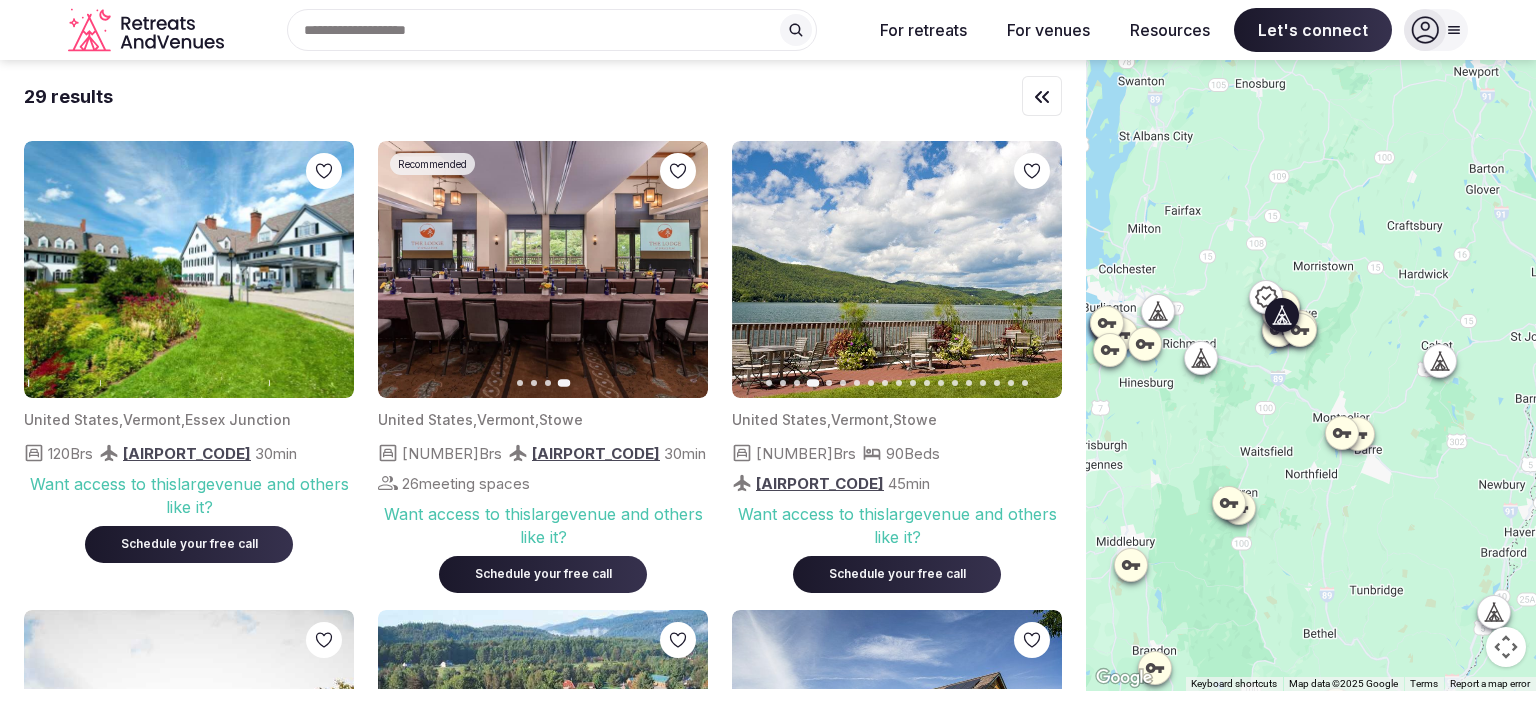 click 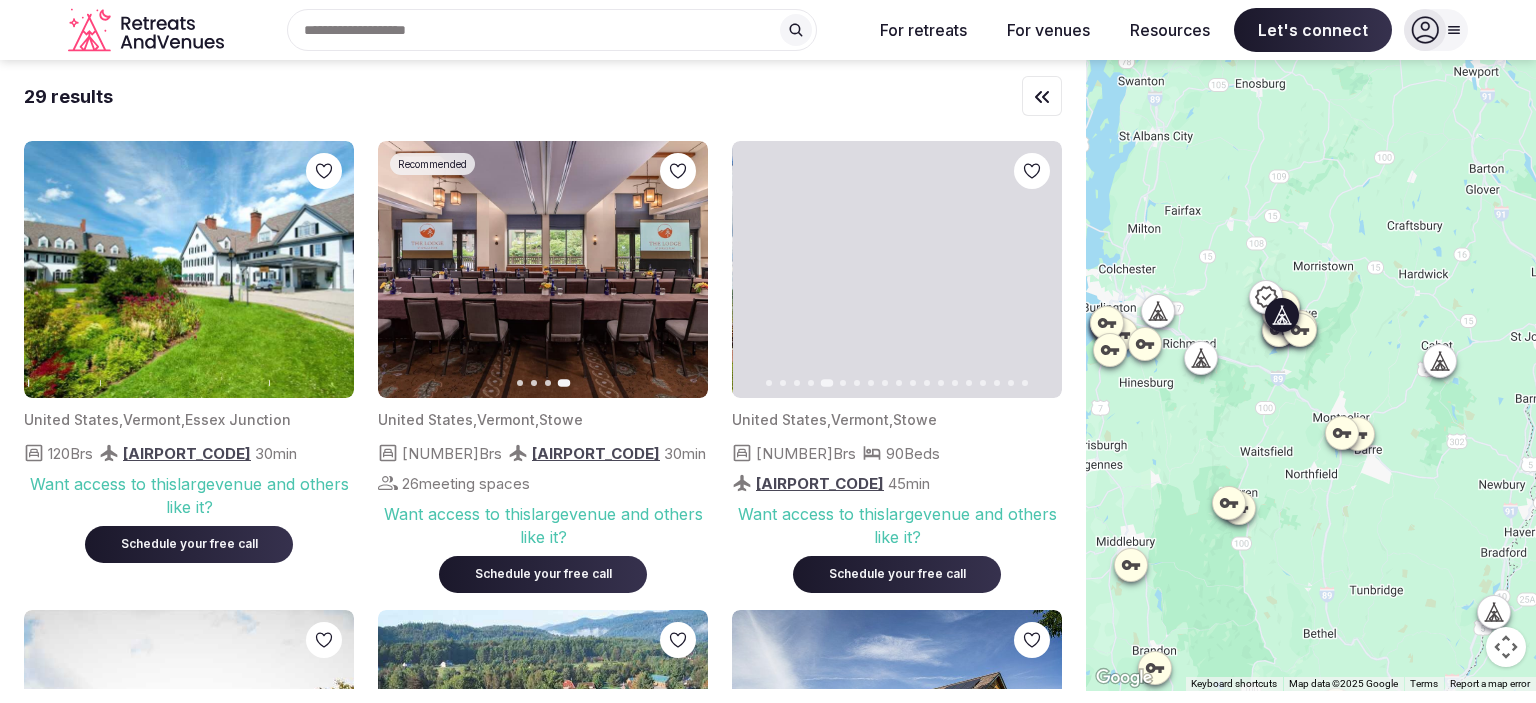 click 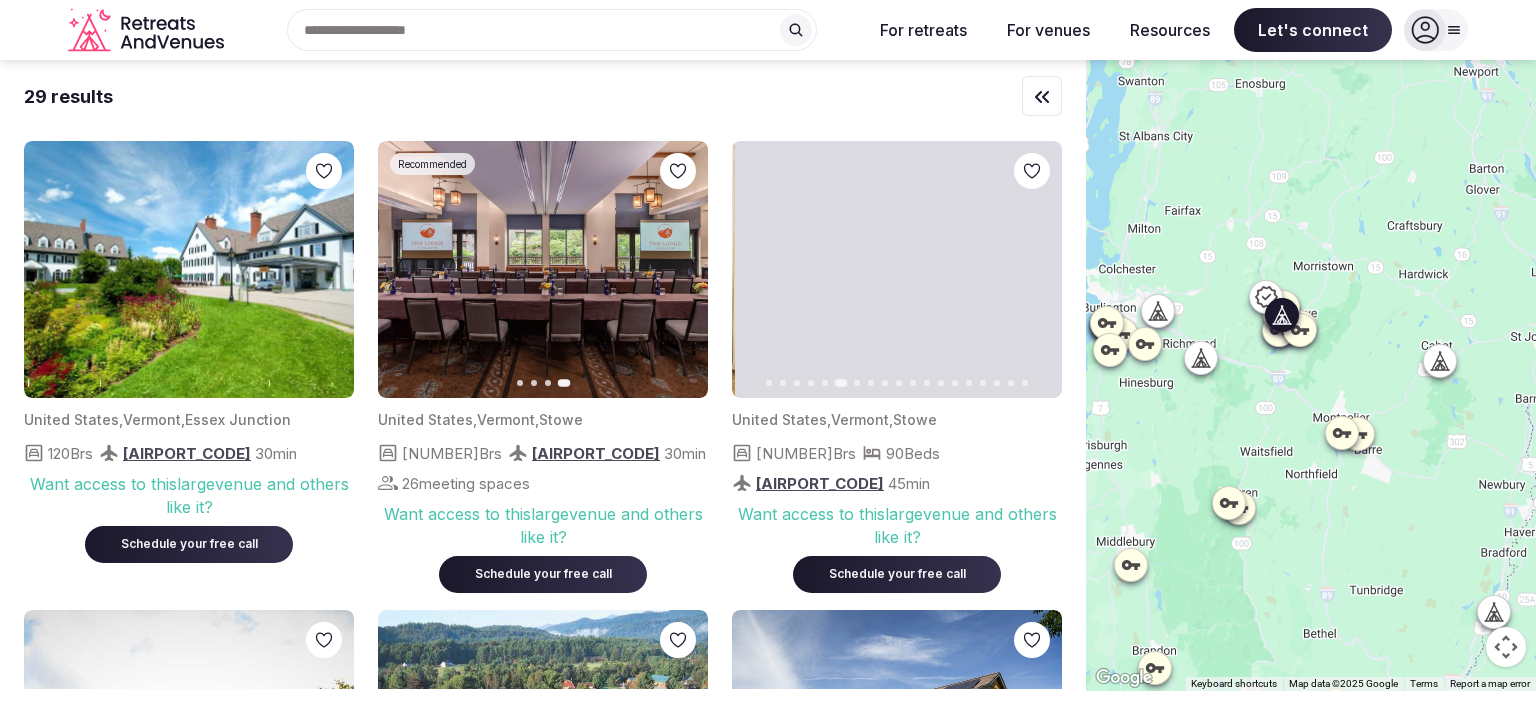 click 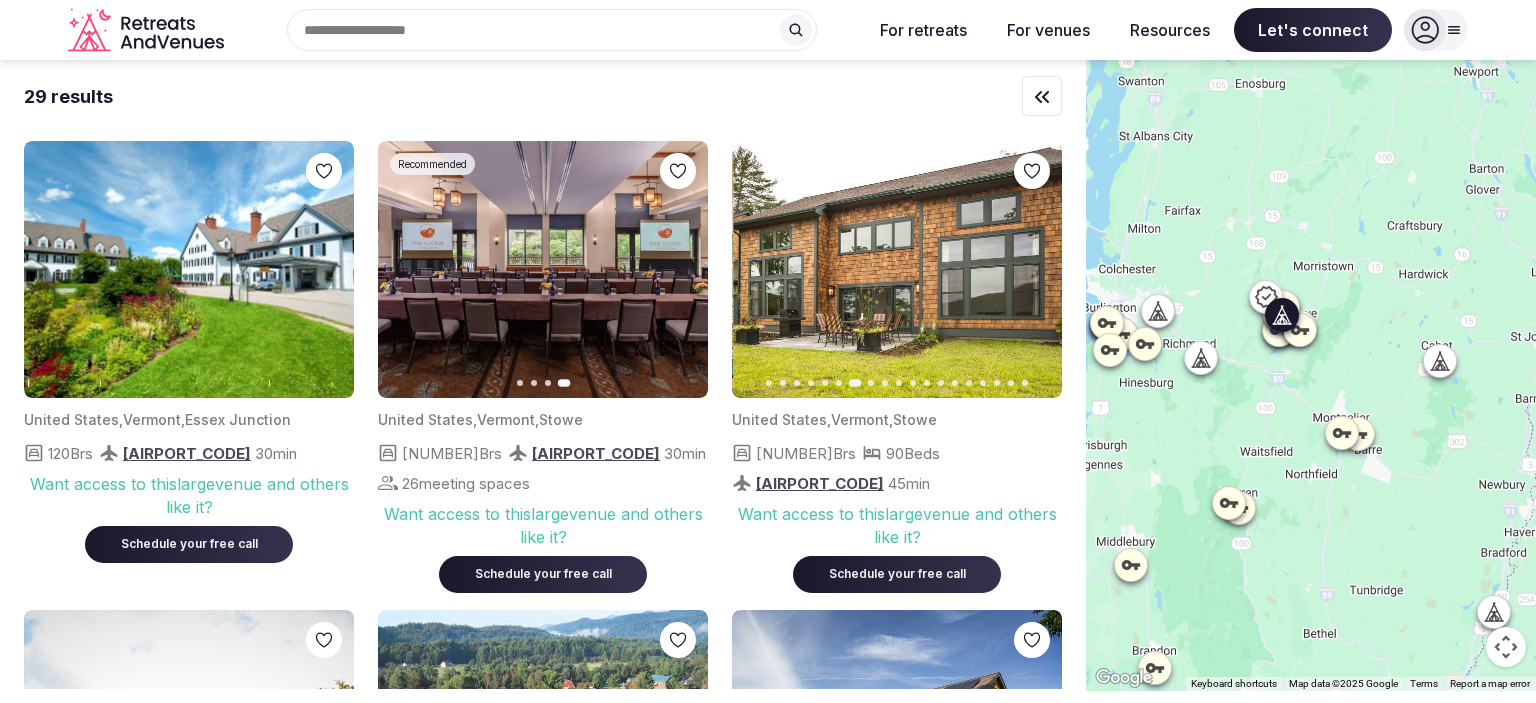 click 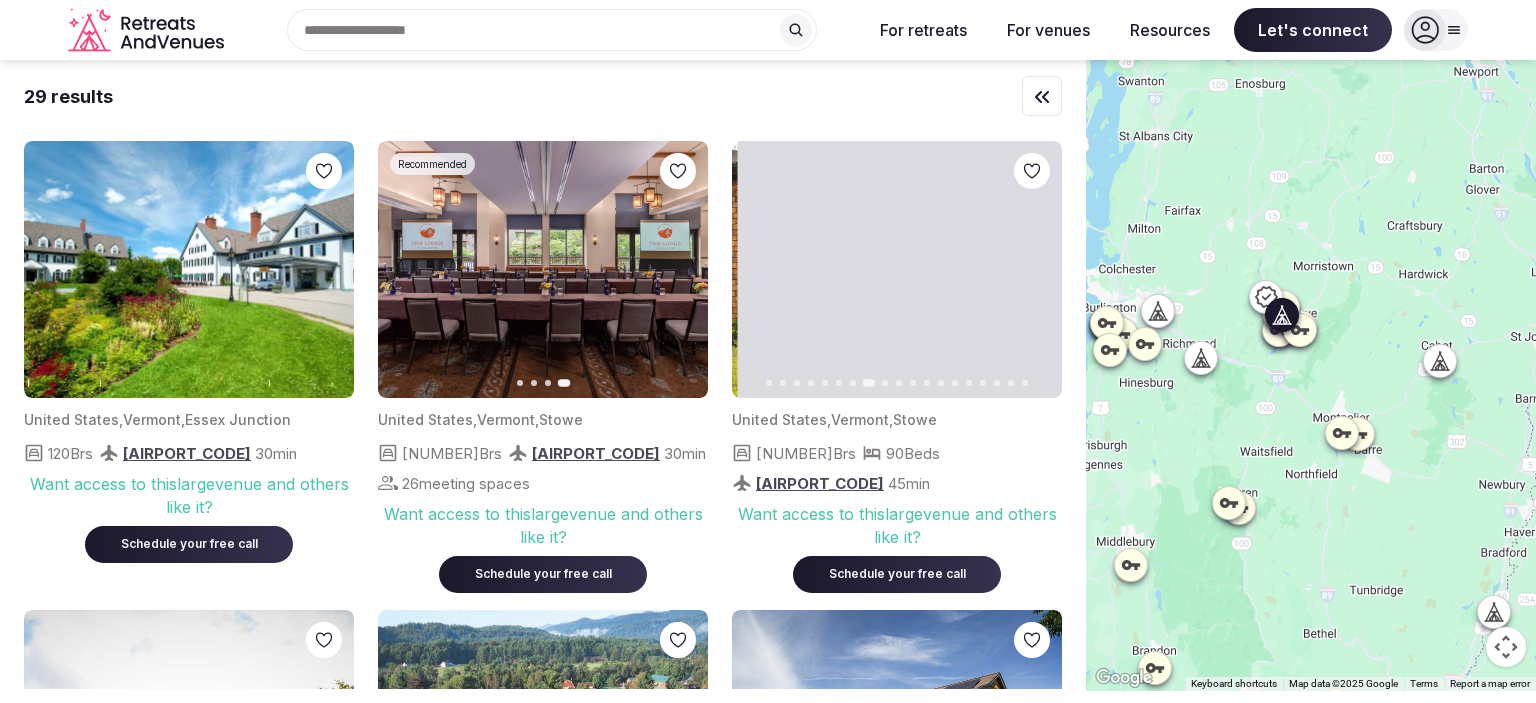 click 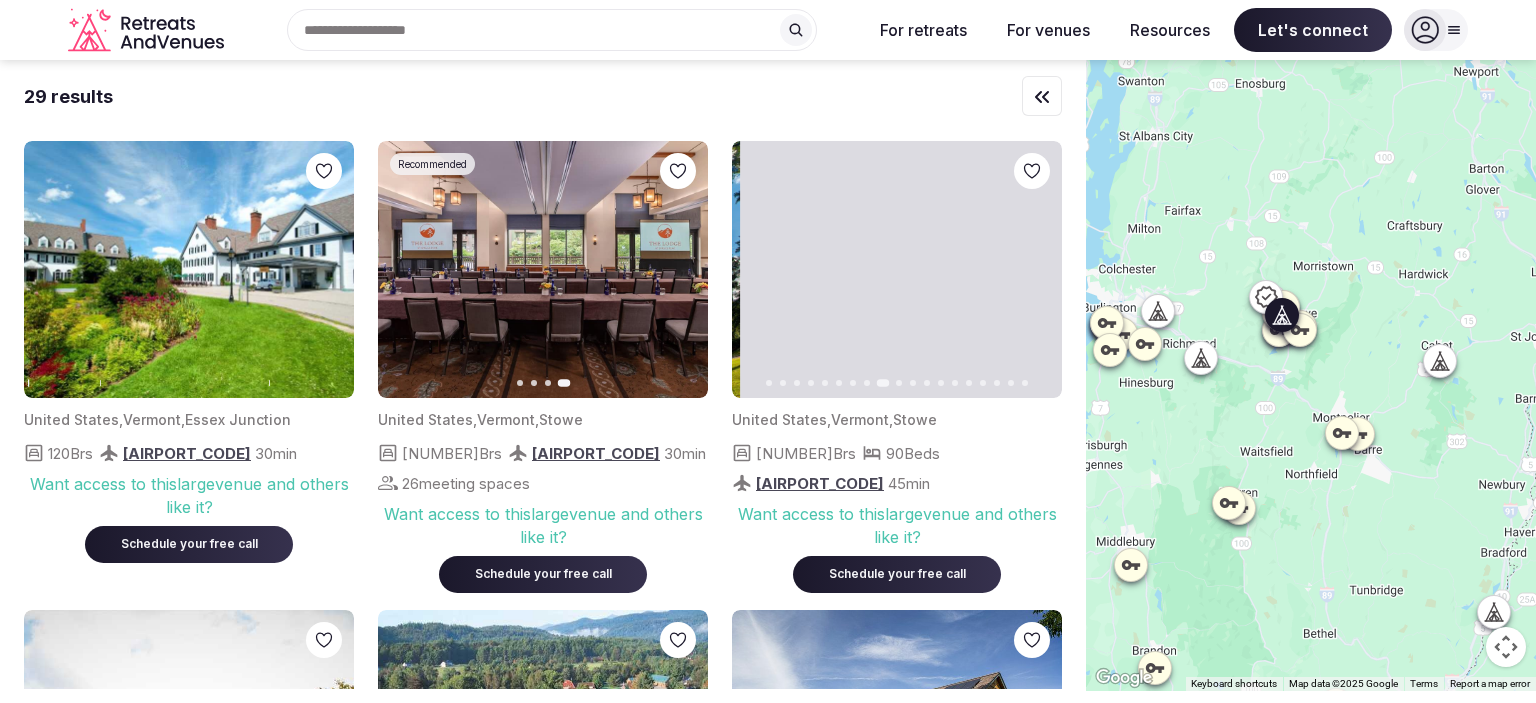 click 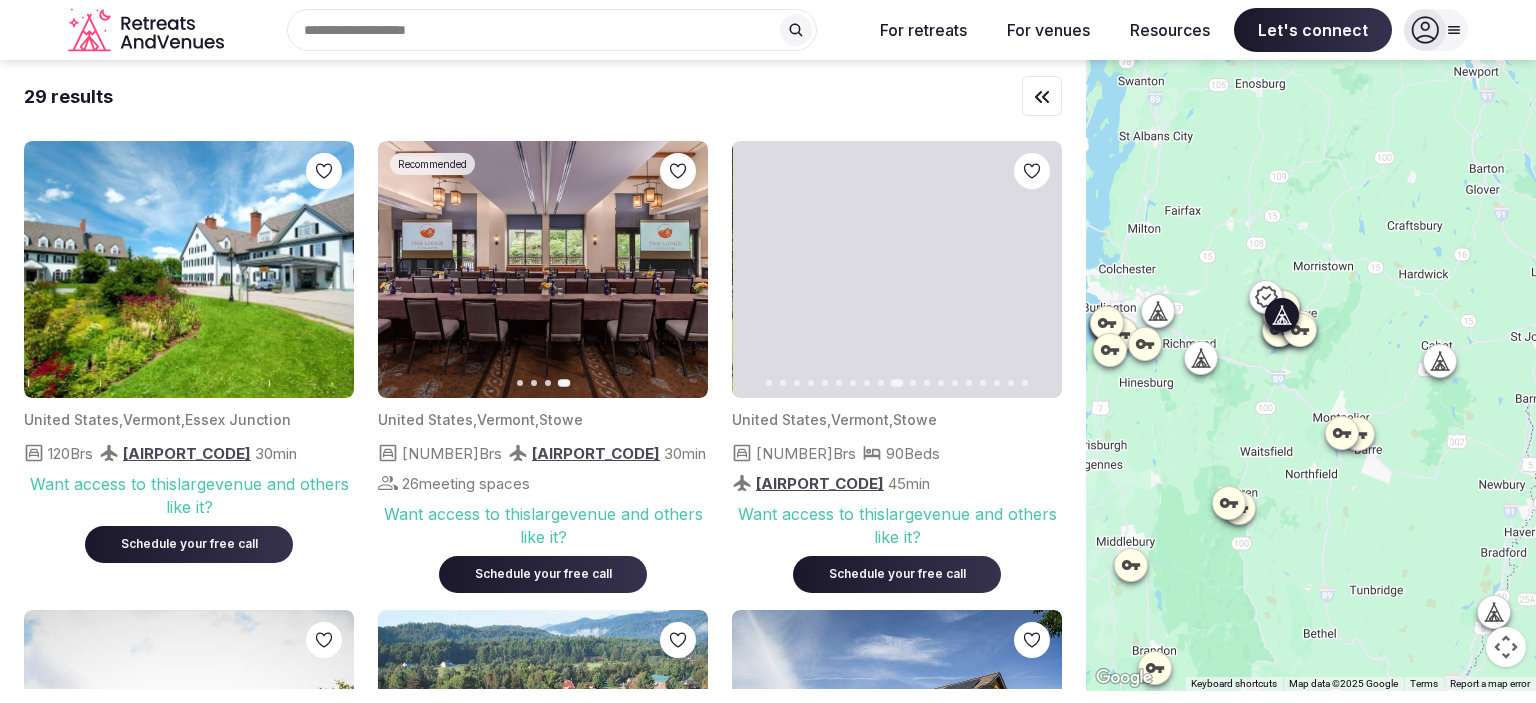 click 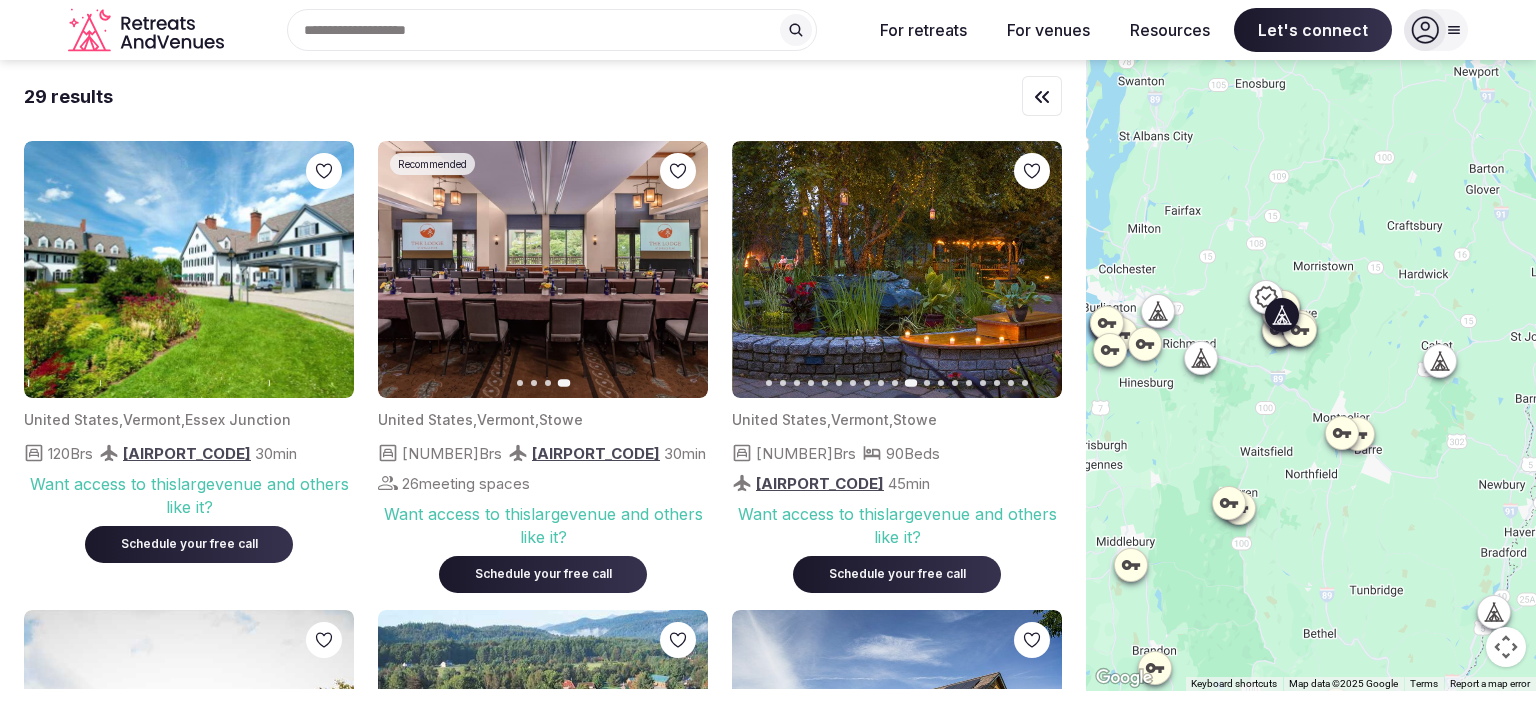 click 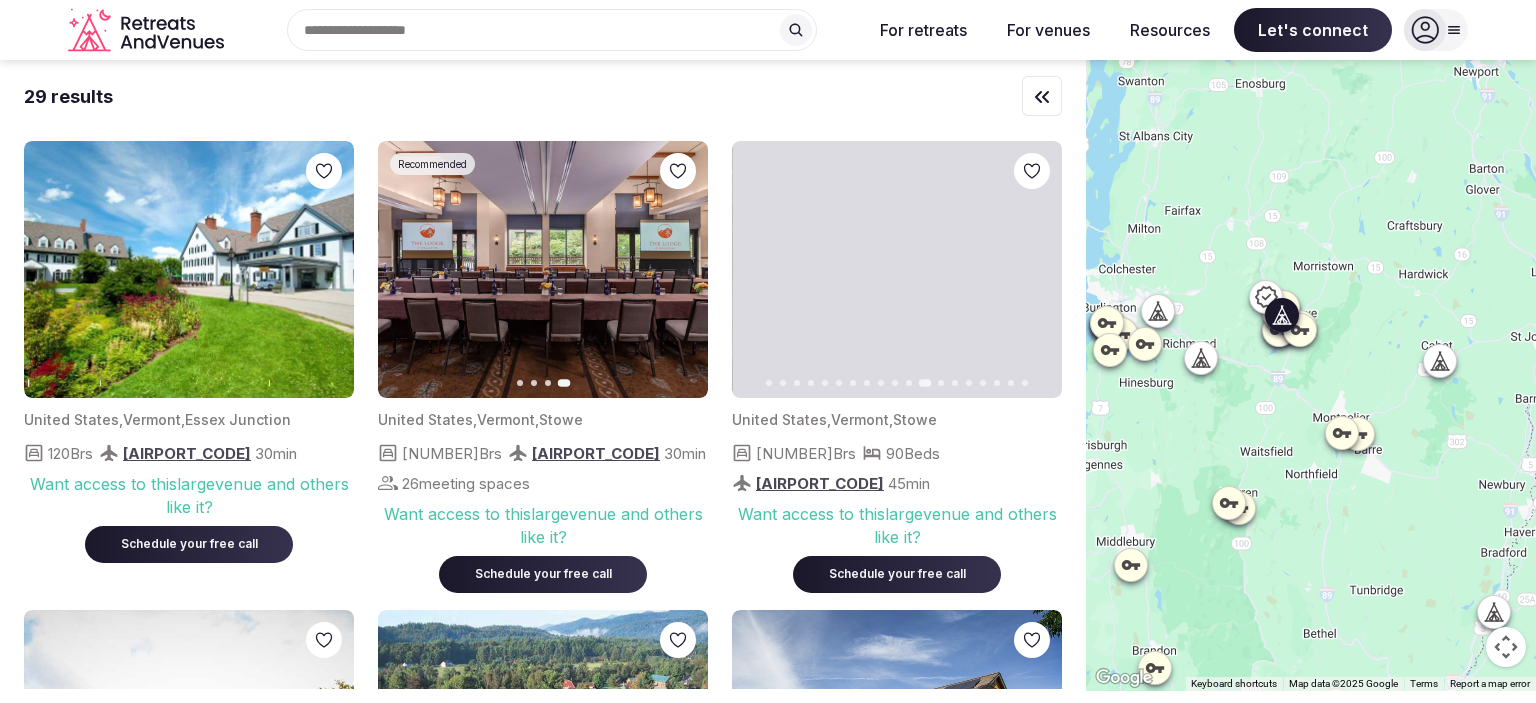 click 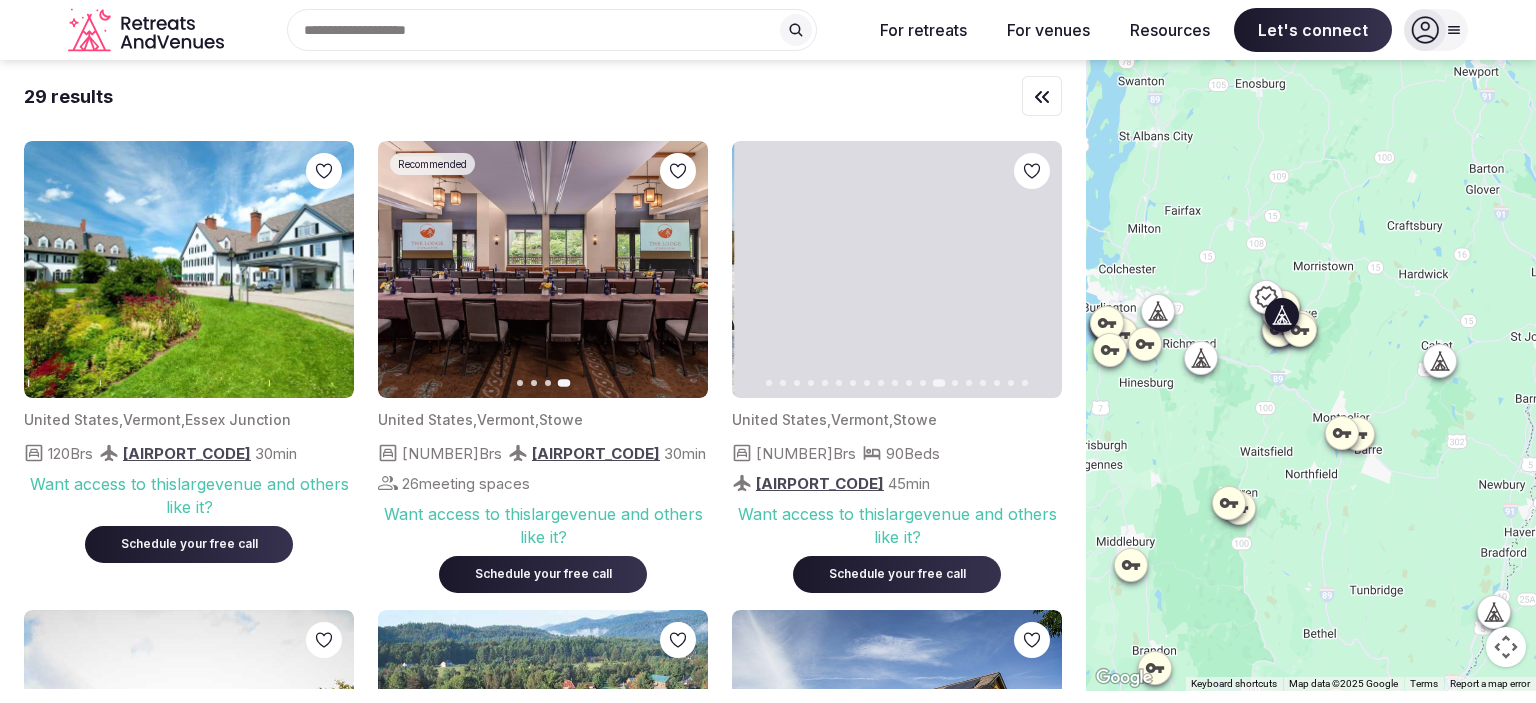 click 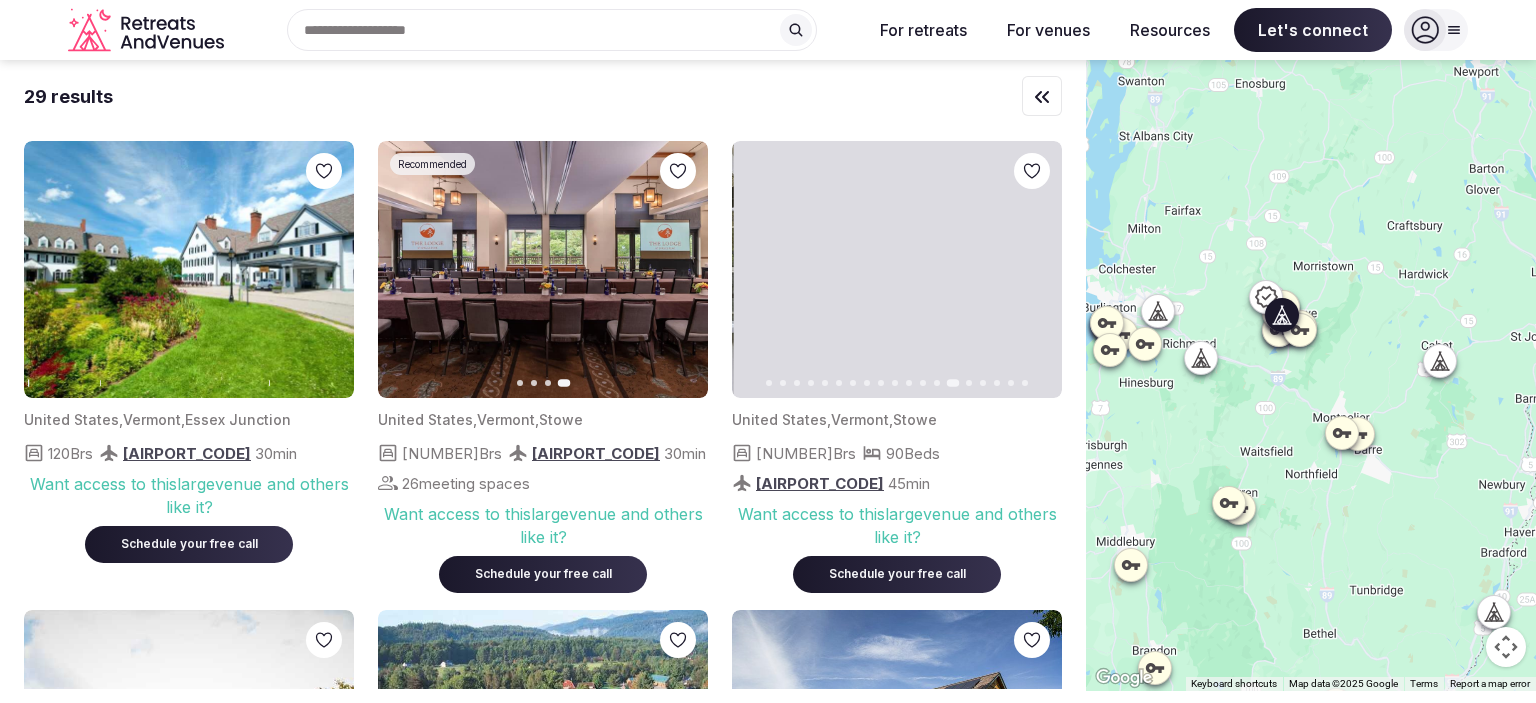 click 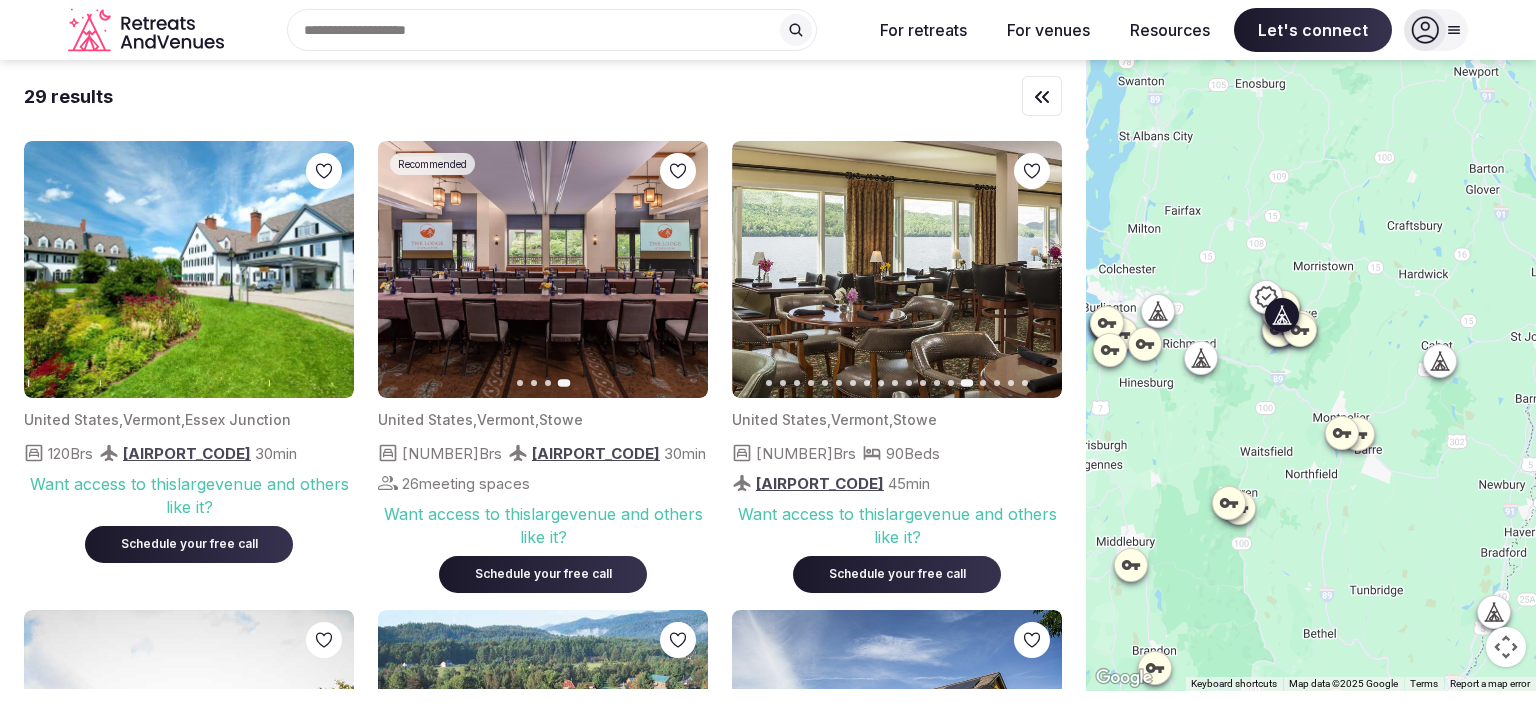 click 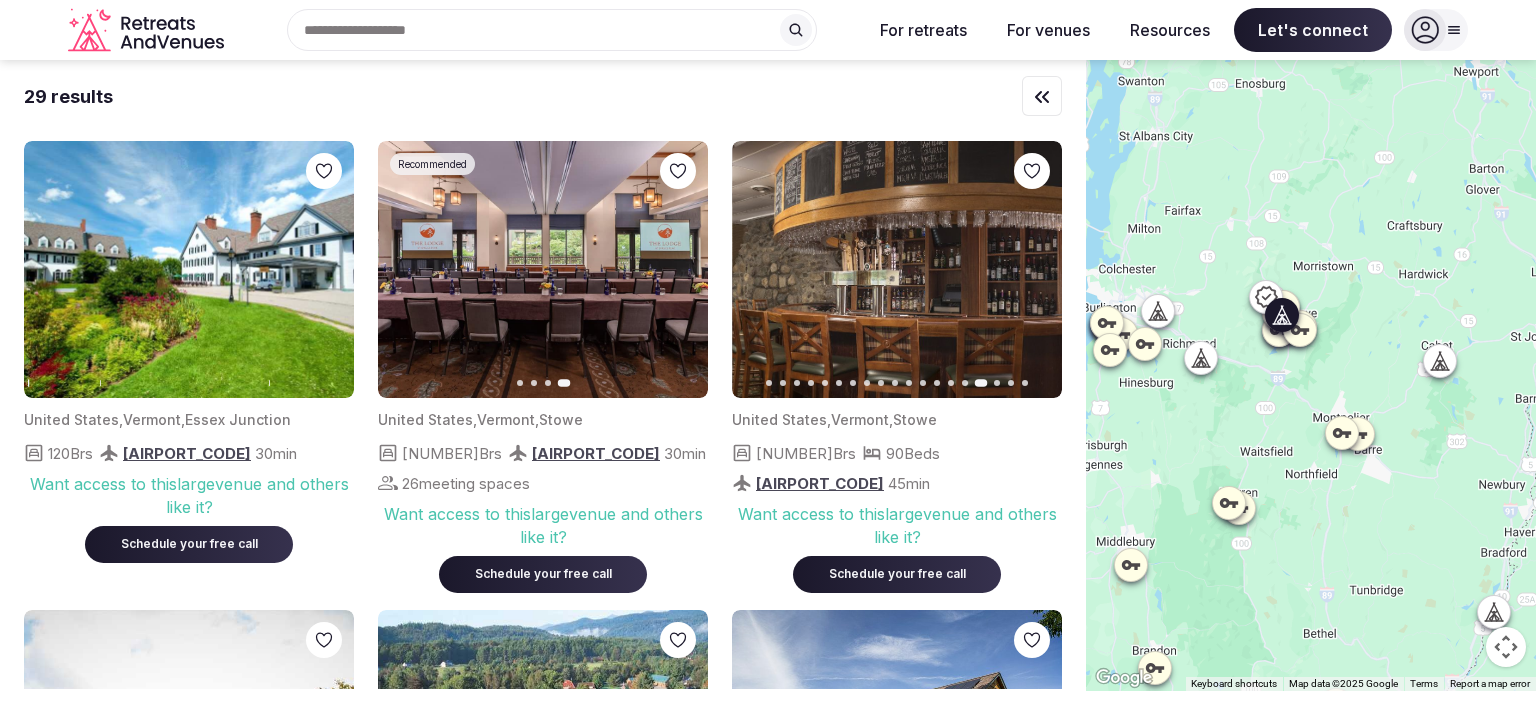click 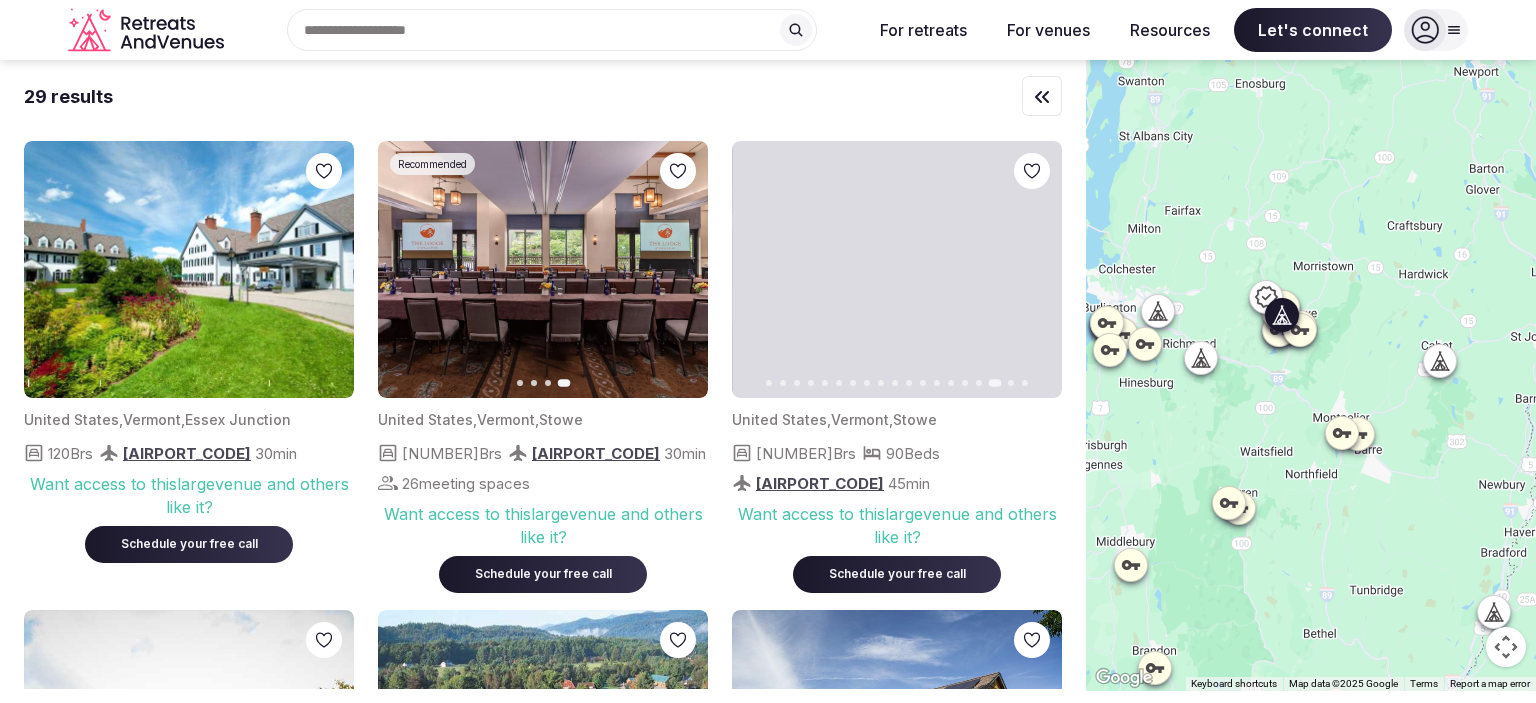 click 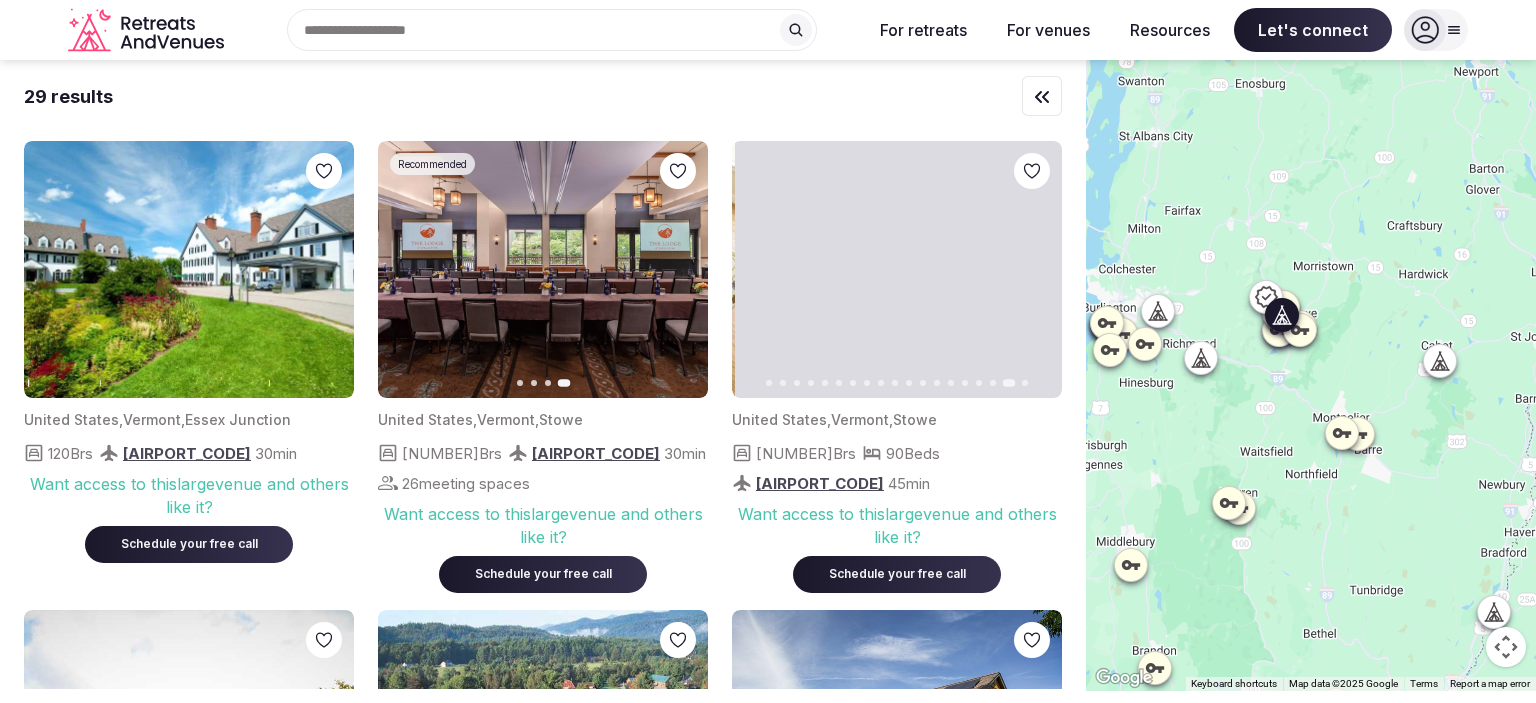 click 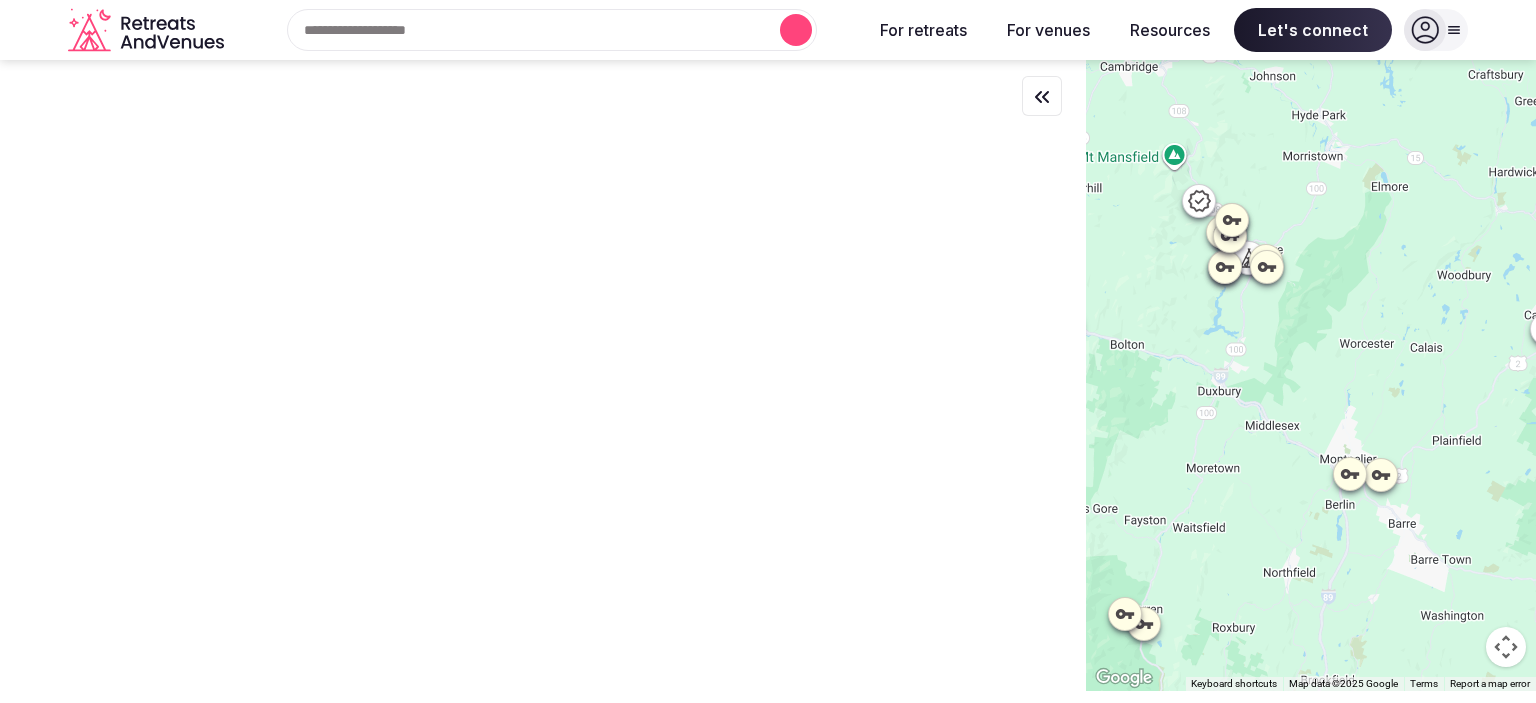 scroll, scrollTop: 0, scrollLeft: 0, axis: both 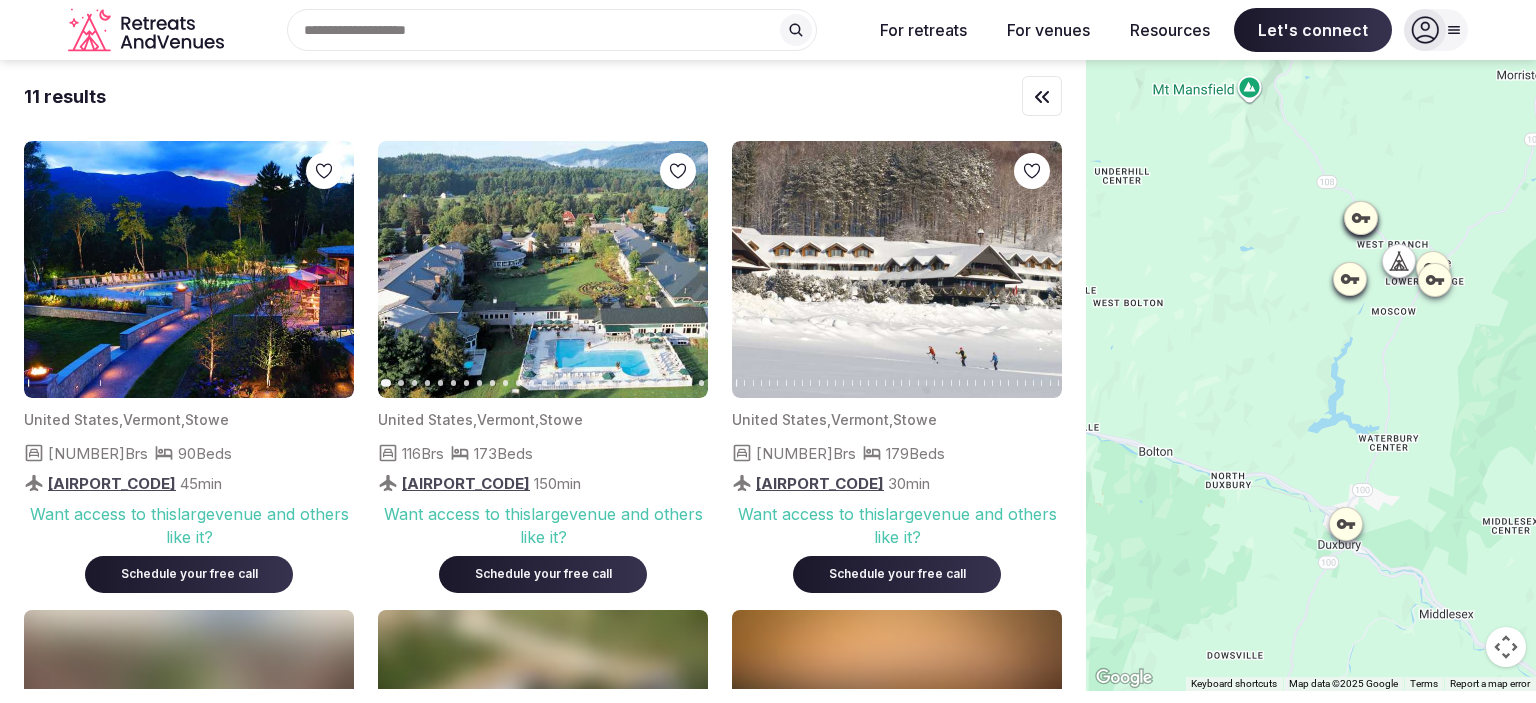 drag, startPoint x: 1230, startPoint y: 209, endPoint x: 1472, endPoint y: 353, distance: 281.60257 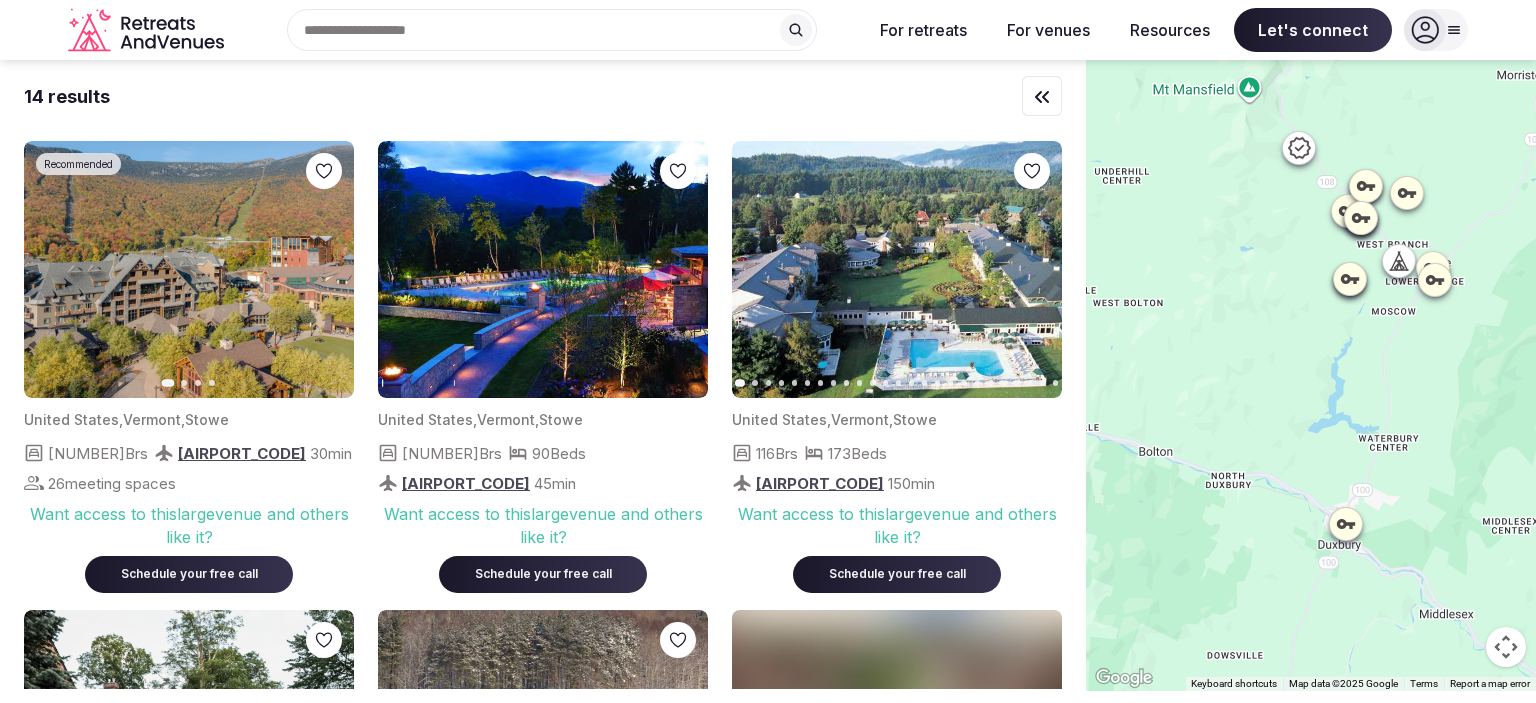 click on "14 results" at bounding box center [543, 96] 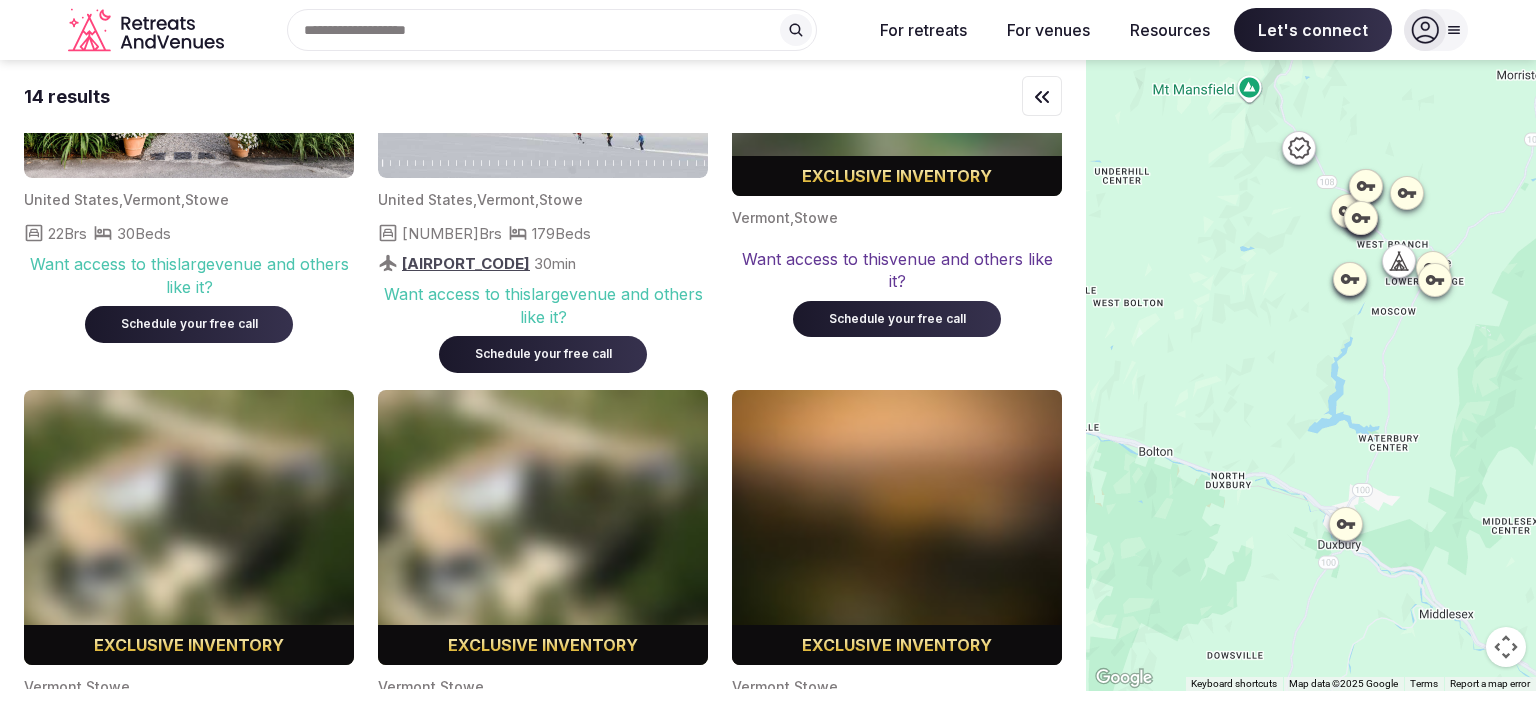 scroll, scrollTop: 0, scrollLeft: 0, axis: both 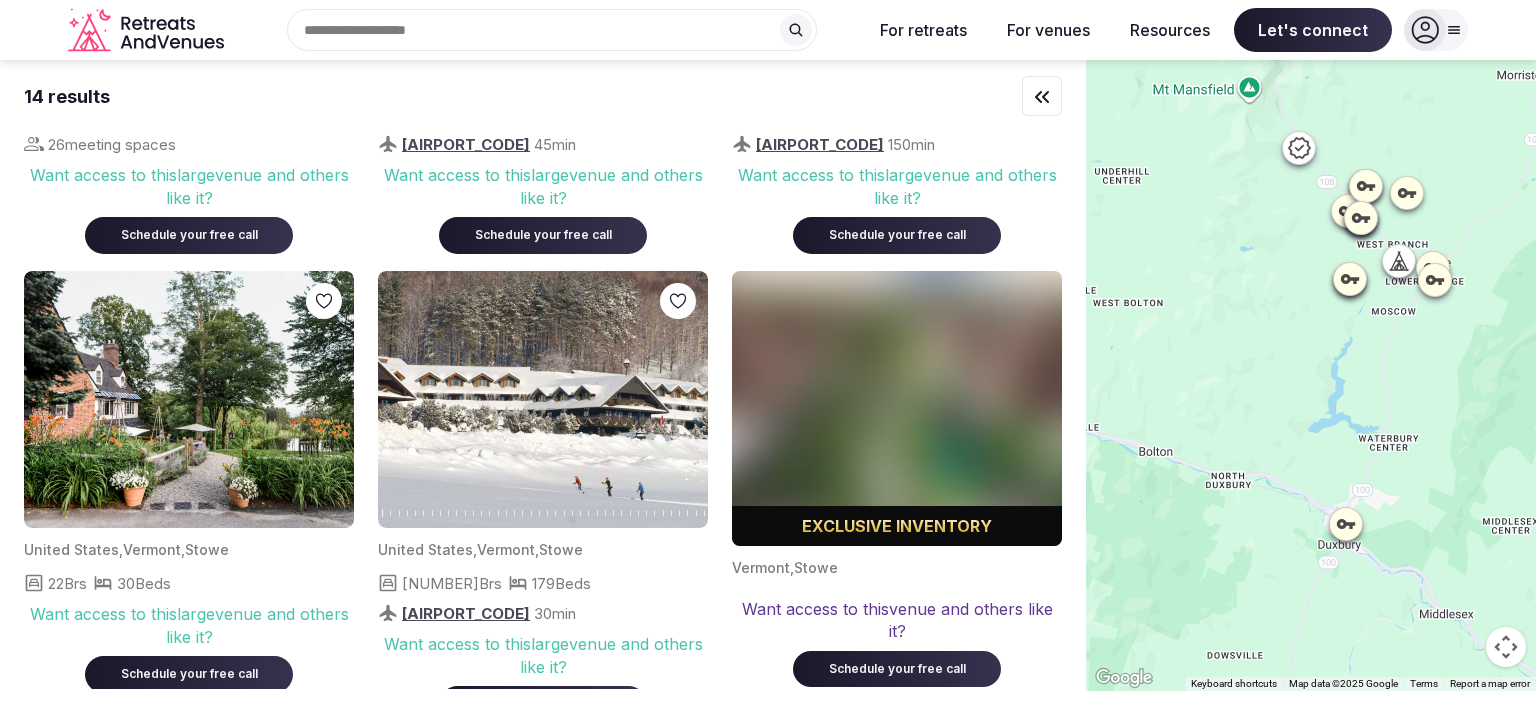 click 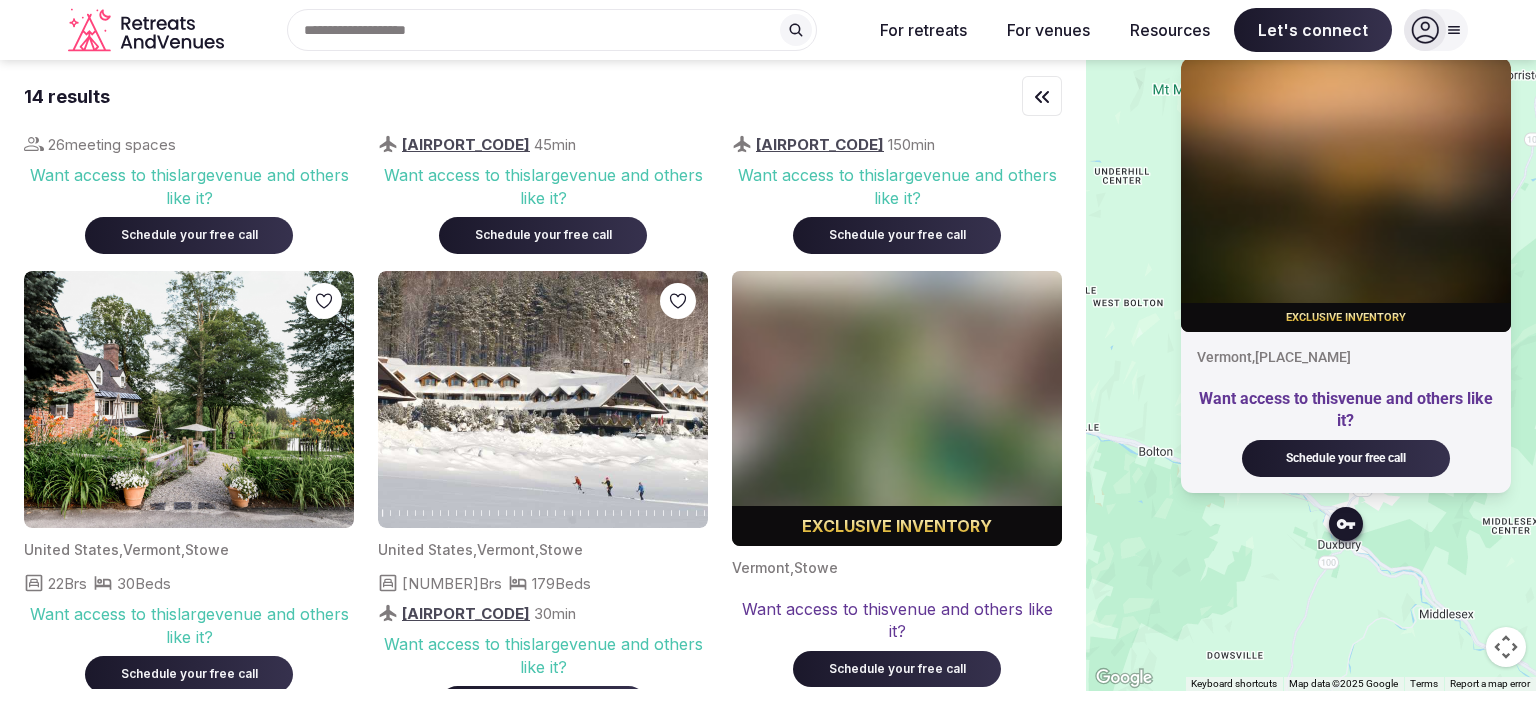 click 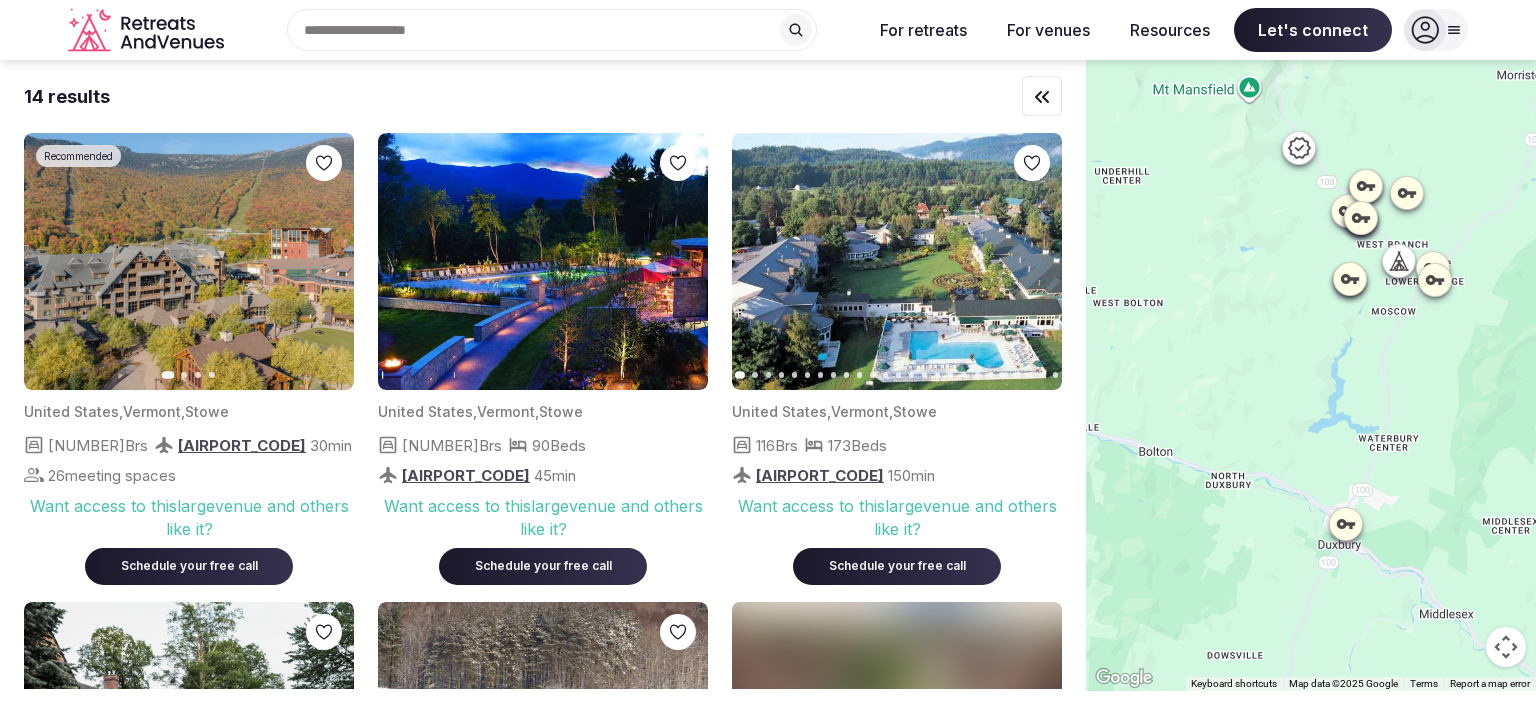scroll, scrollTop: 0, scrollLeft: 0, axis: both 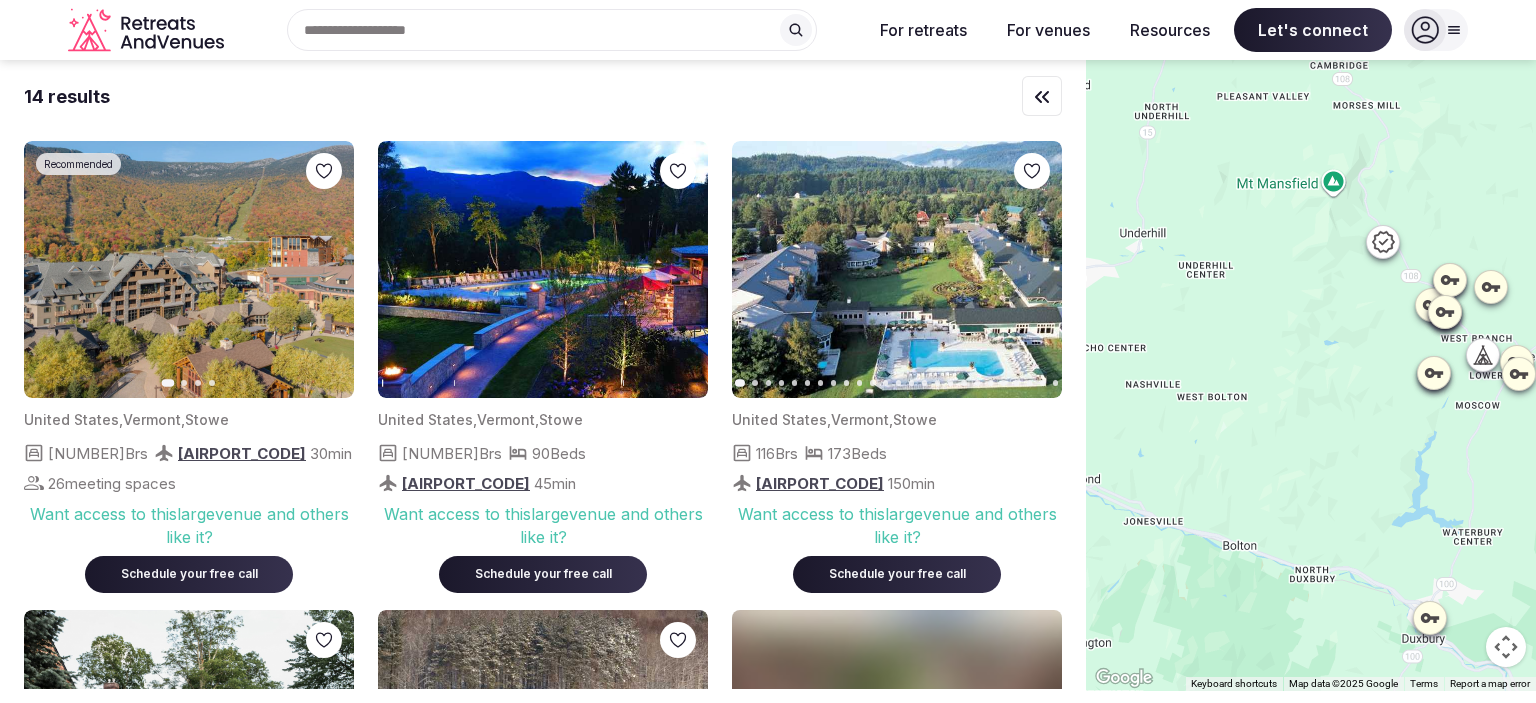 drag, startPoint x: 1257, startPoint y: 255, endPoint x: 1341, endPoint y: 357, distance: 132.13629 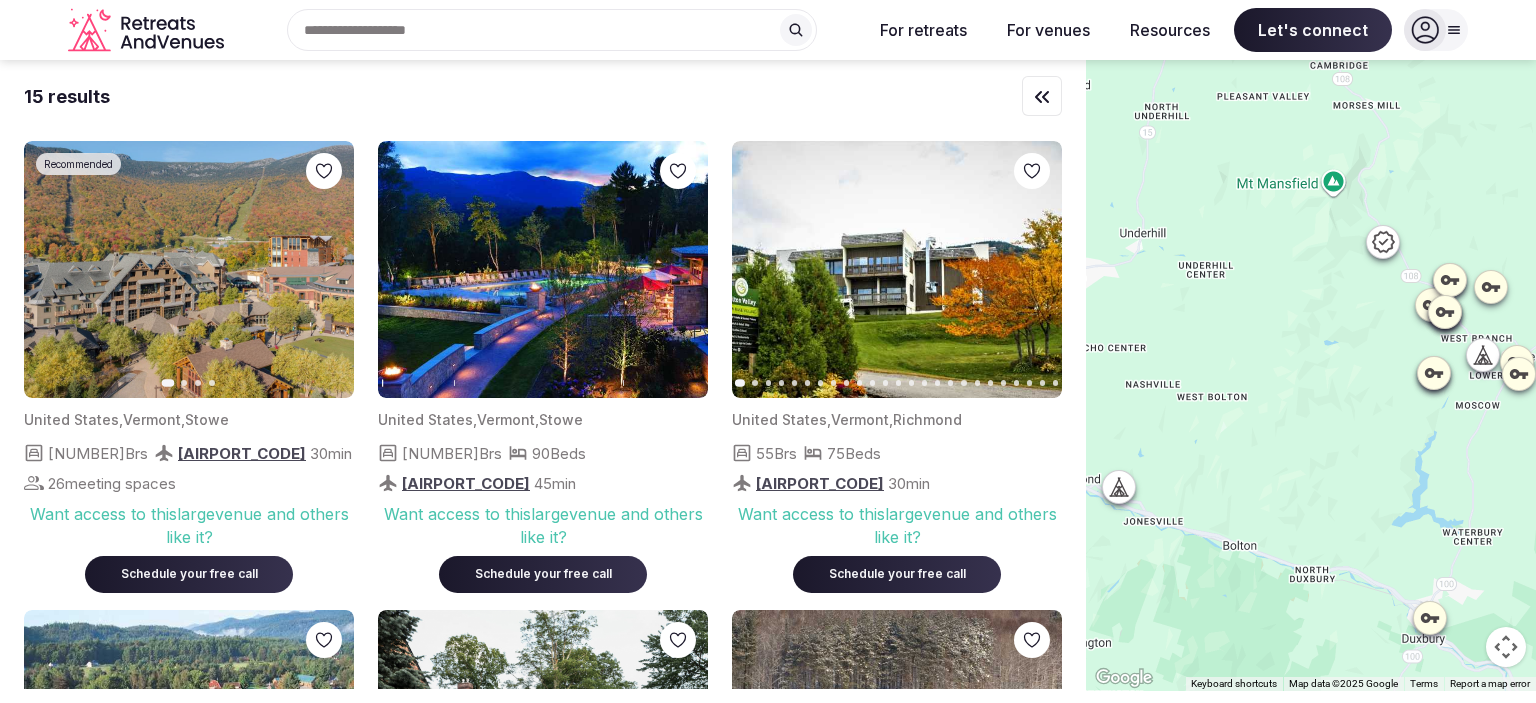 click at bounding box center (1311, 375) 